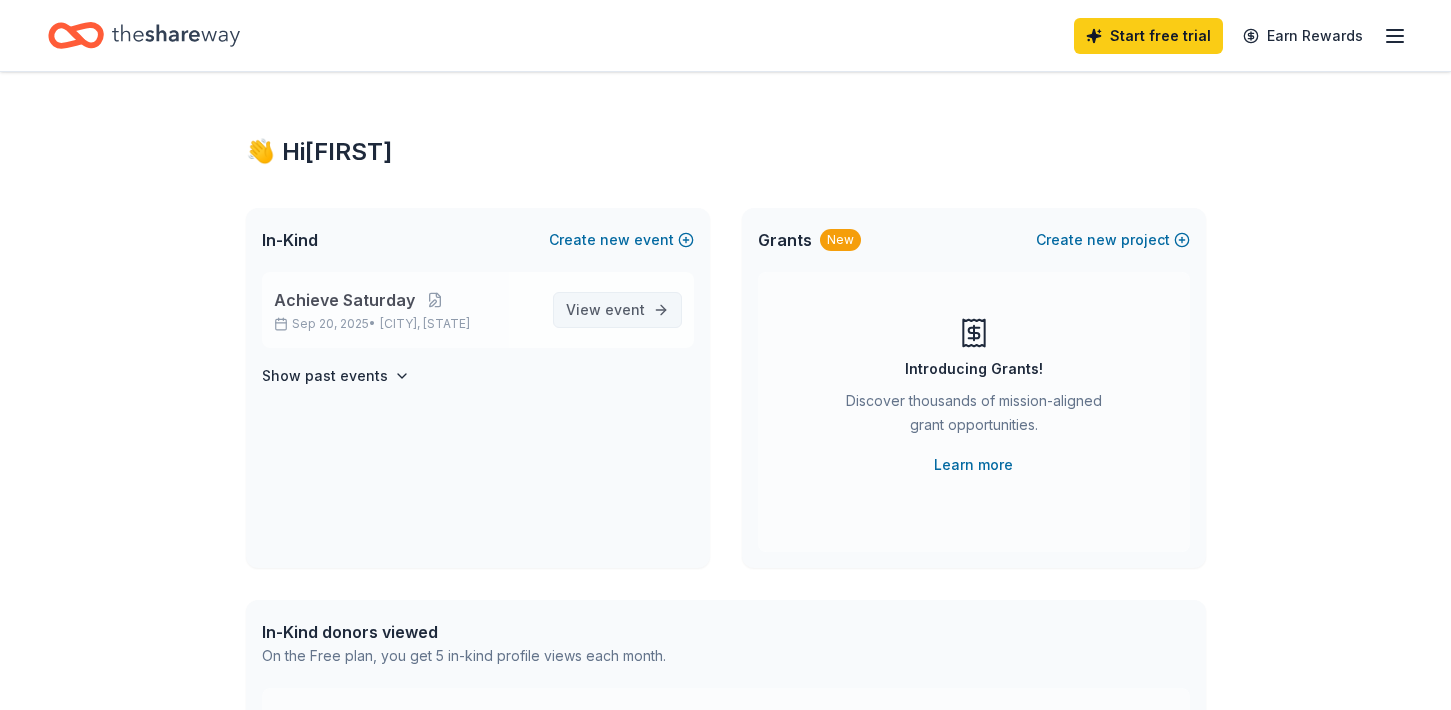 scroll, scrollTop: 0, scrollLeft: 0, axis: both 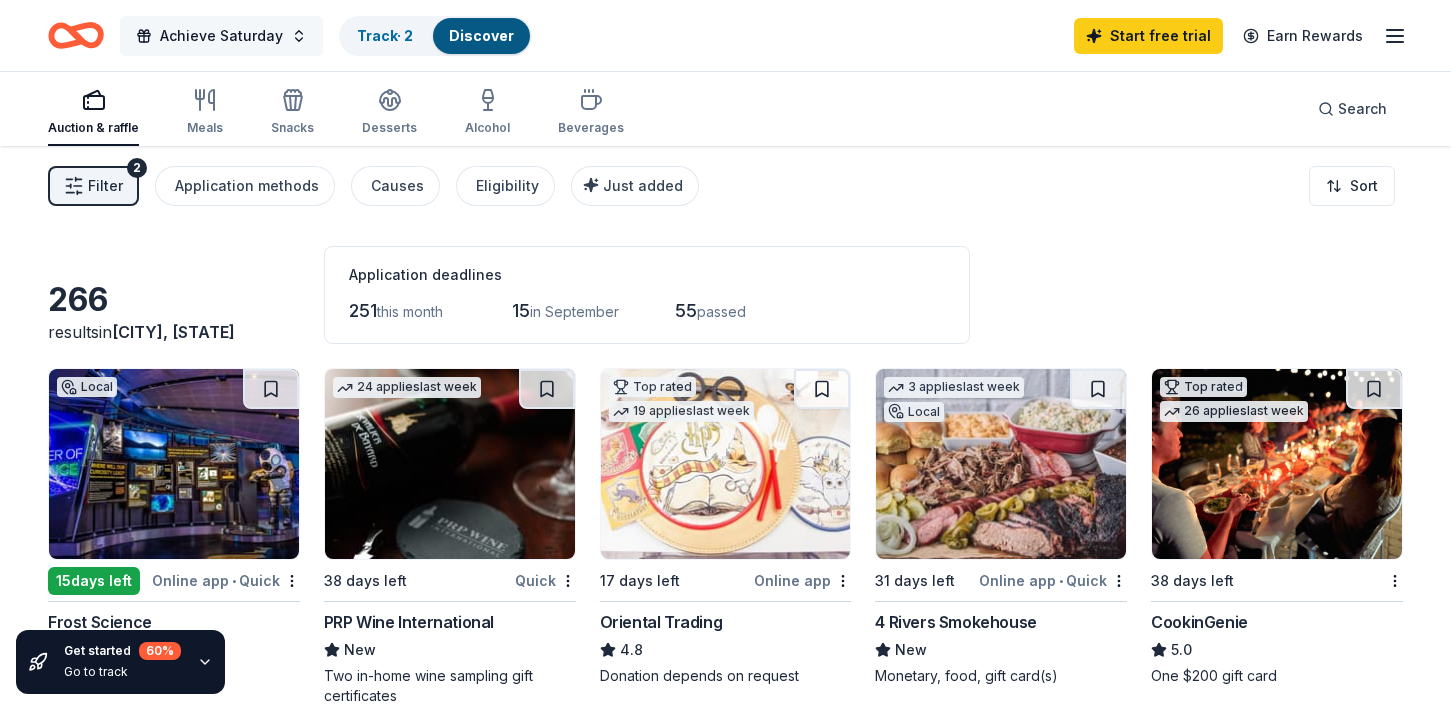 click on "Achieve Saturday" at bounding box center [221, 36] 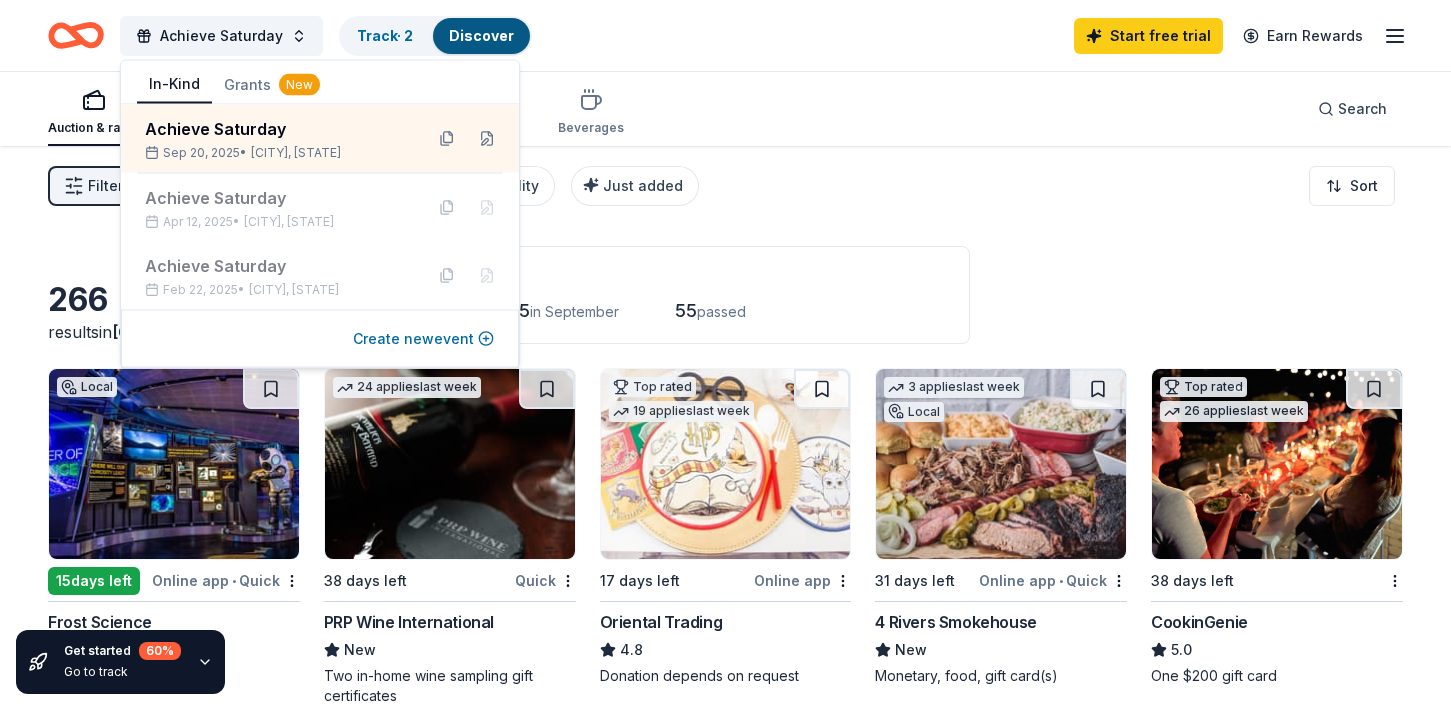 click on "Create new  event" at bounding box center (423, 339) 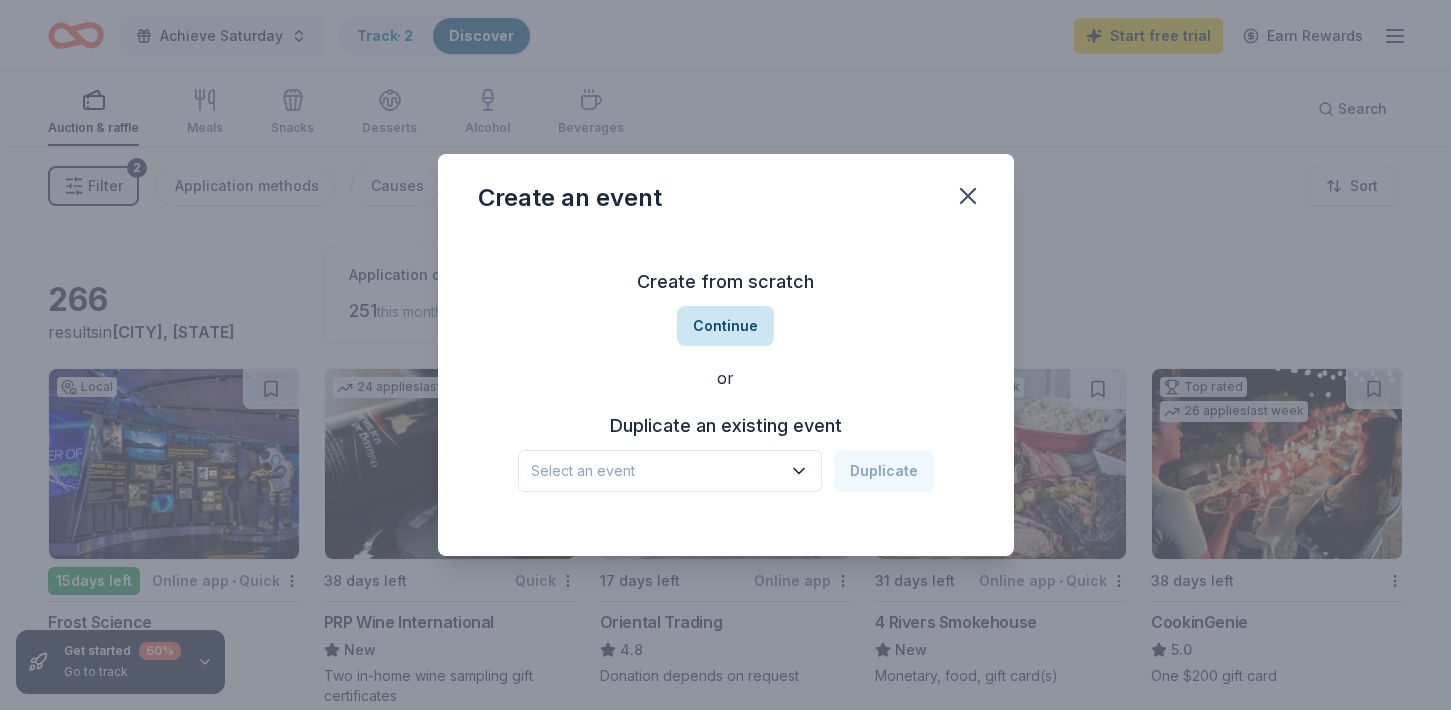 click on "Continue" at bounding box center (725, 326) 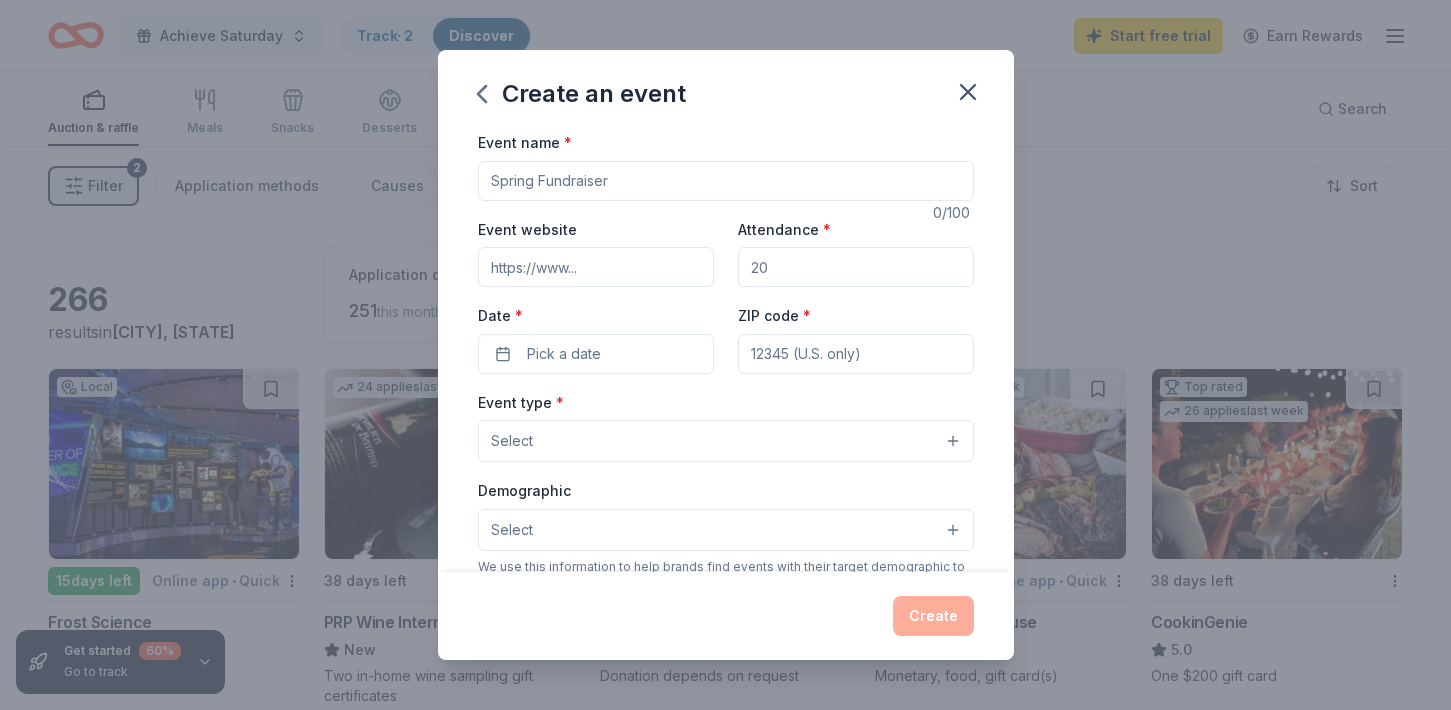 click on "Event name *" at bounding box center [726, 181] 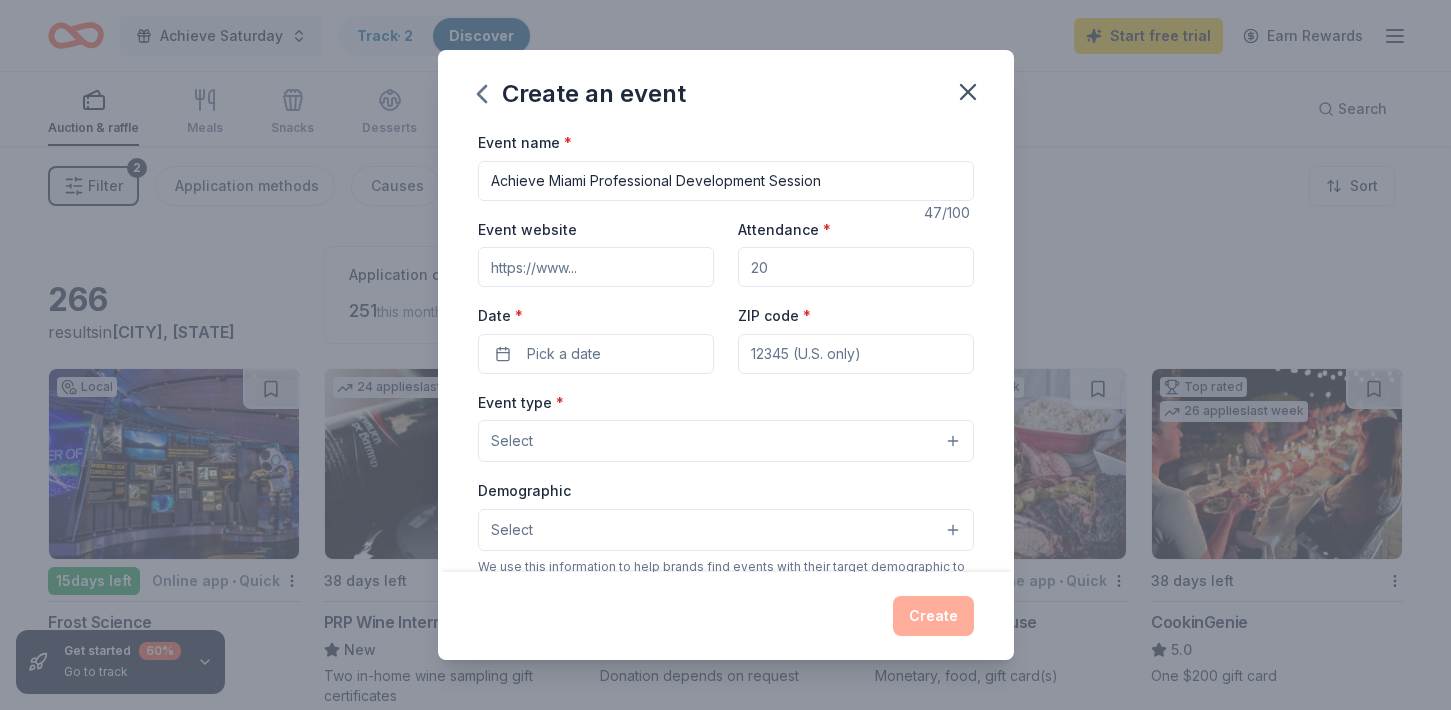 type on "Achieve Miami Professional Development Session" 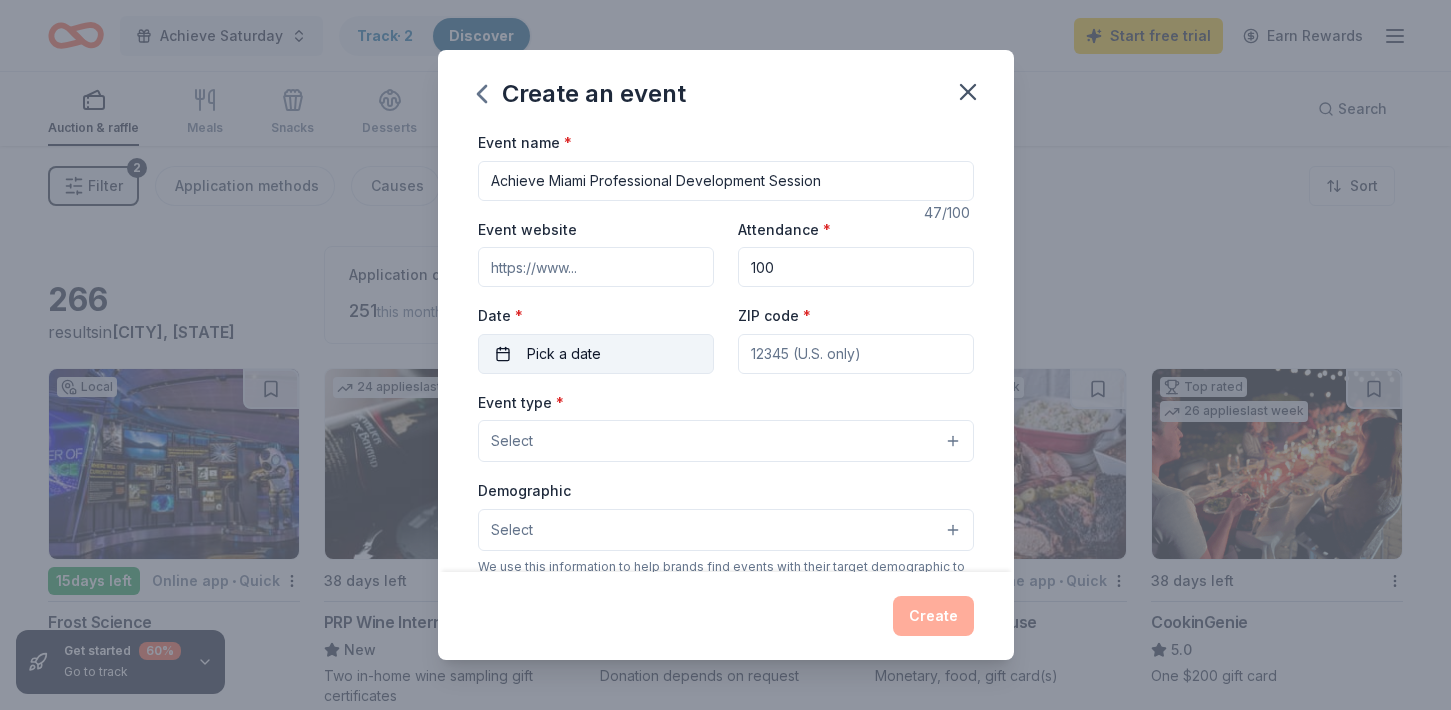 type on "100" 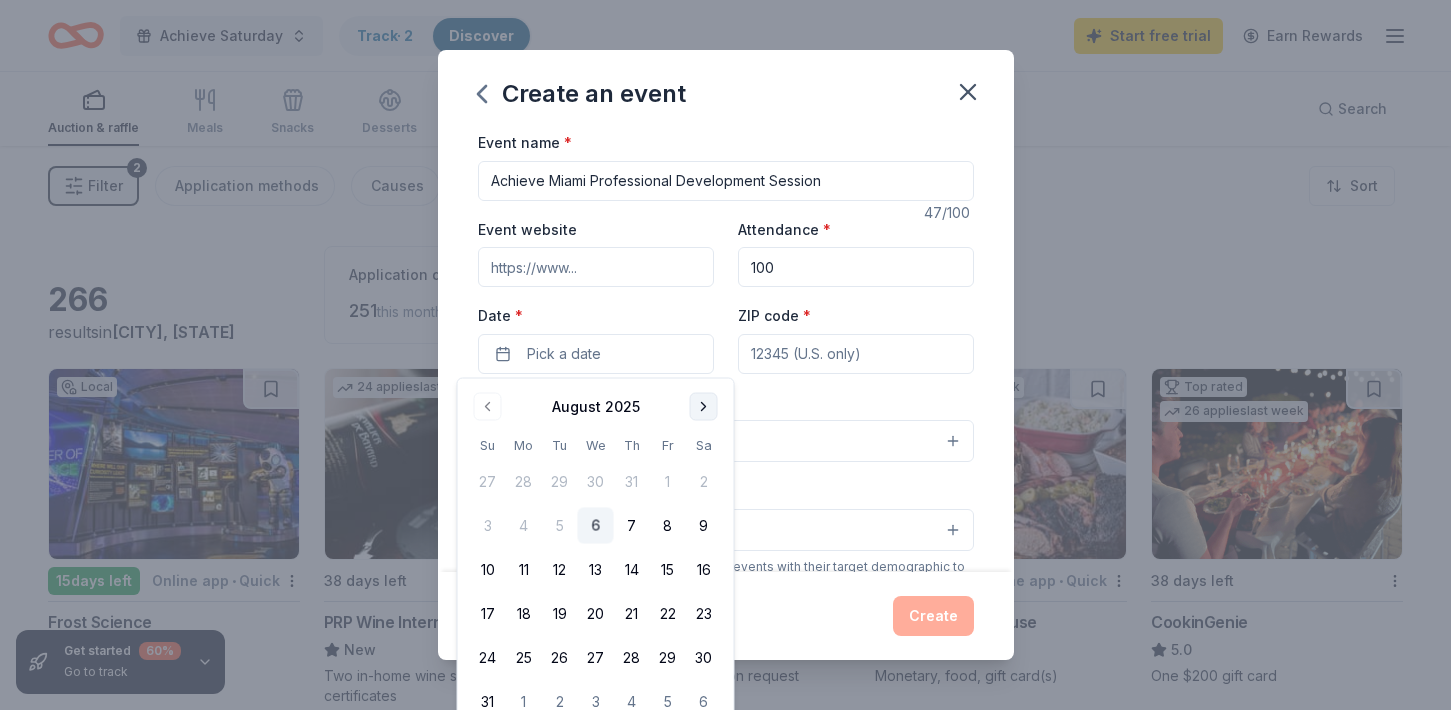 click at bounding box center [704, 407] 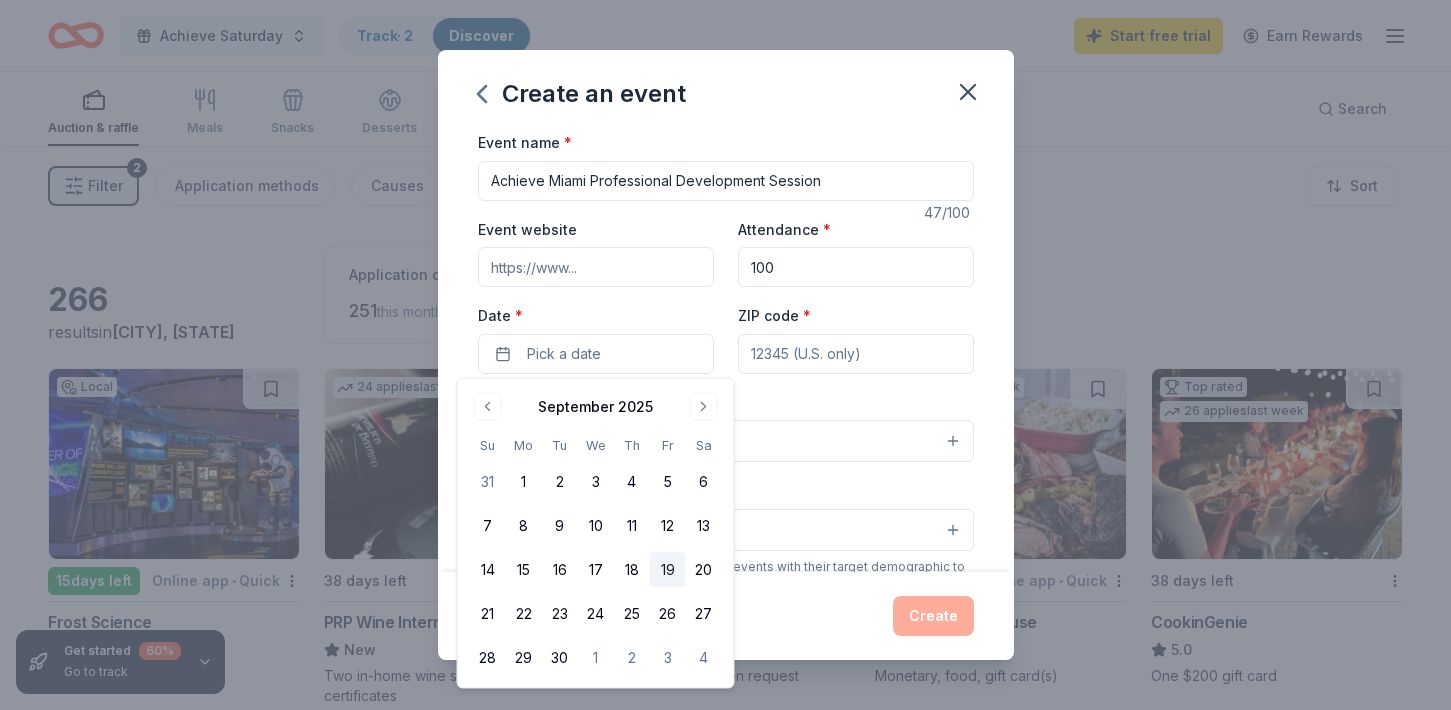 click on "19" at bounding box center (668, 570) 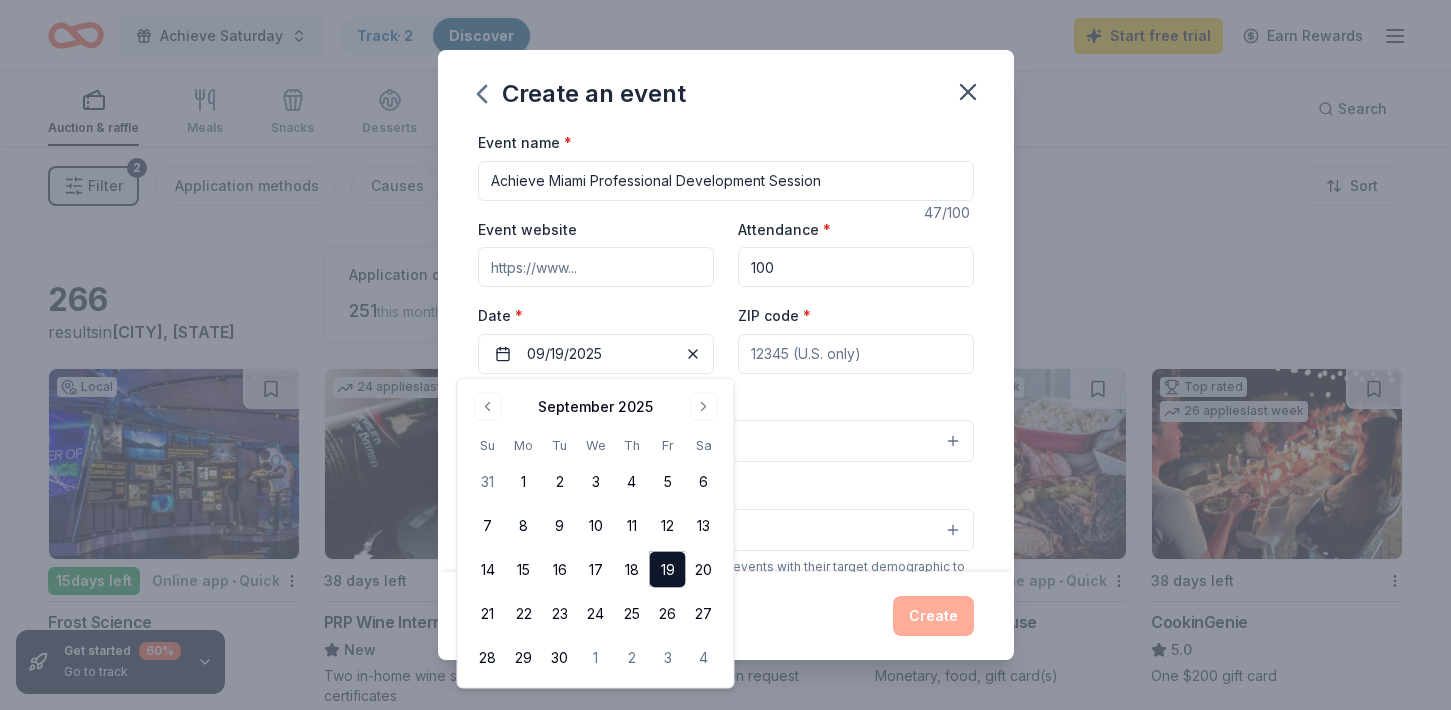 click on "Select" at bounding box center (726, 441) 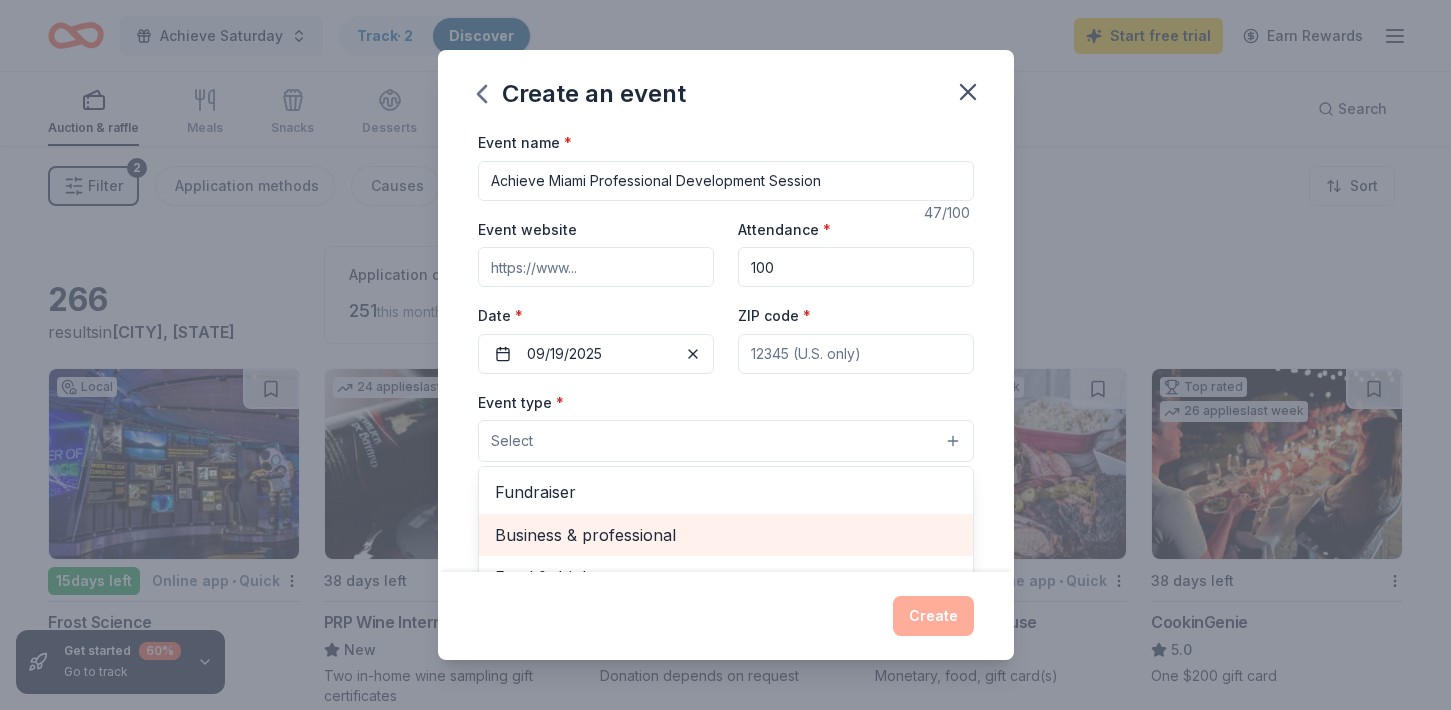 scroll, scrollTop: 66, scrollLeft: 0, axis: vertical 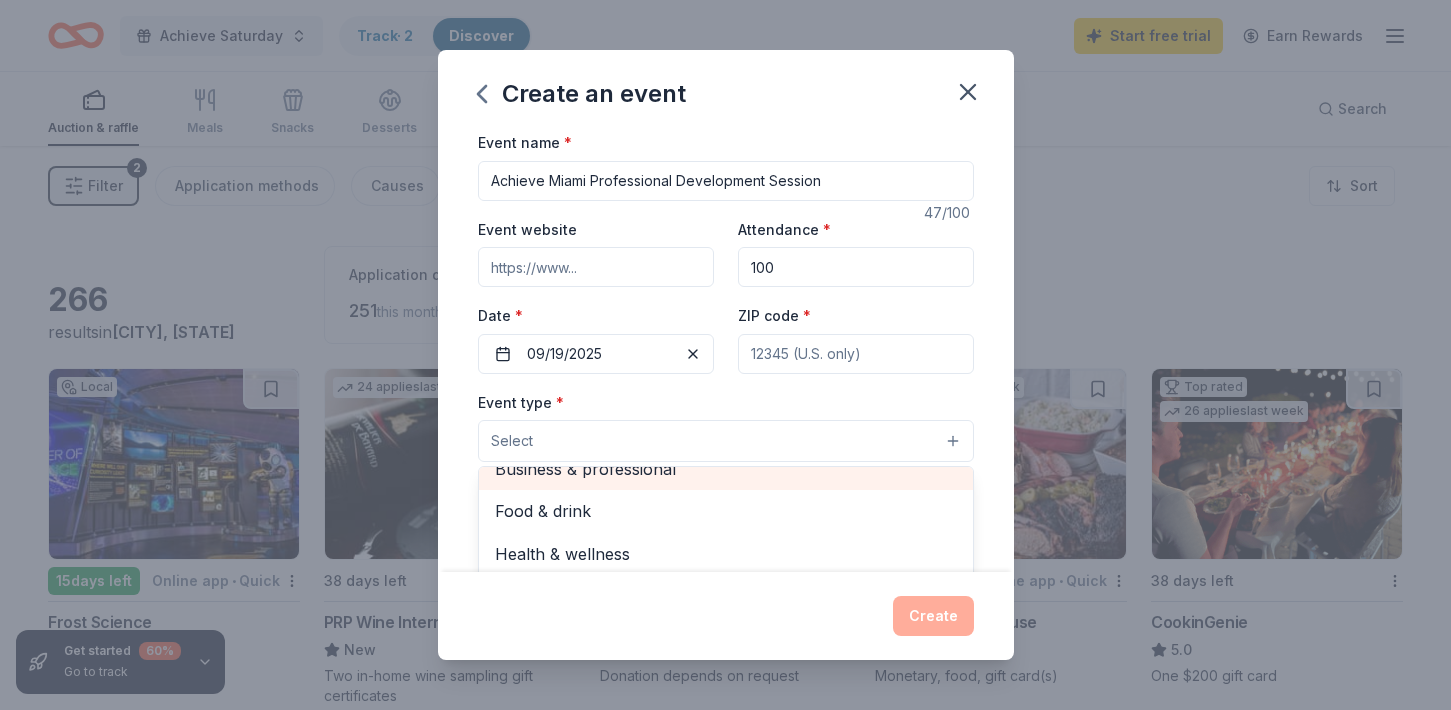 click on "Business & professional" at bounding box center [726, 469] 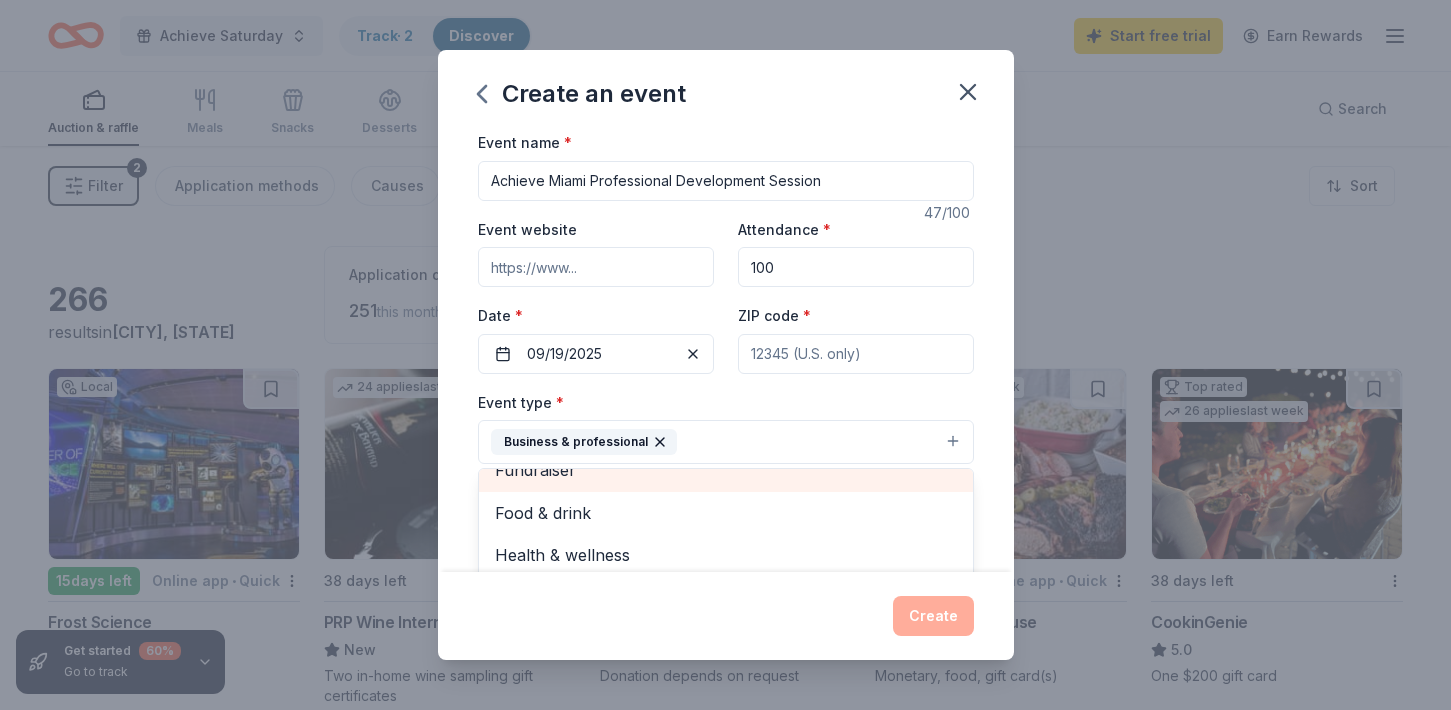 scroll, scrollTop: 24, scrollLeft: 0, axis: vertical 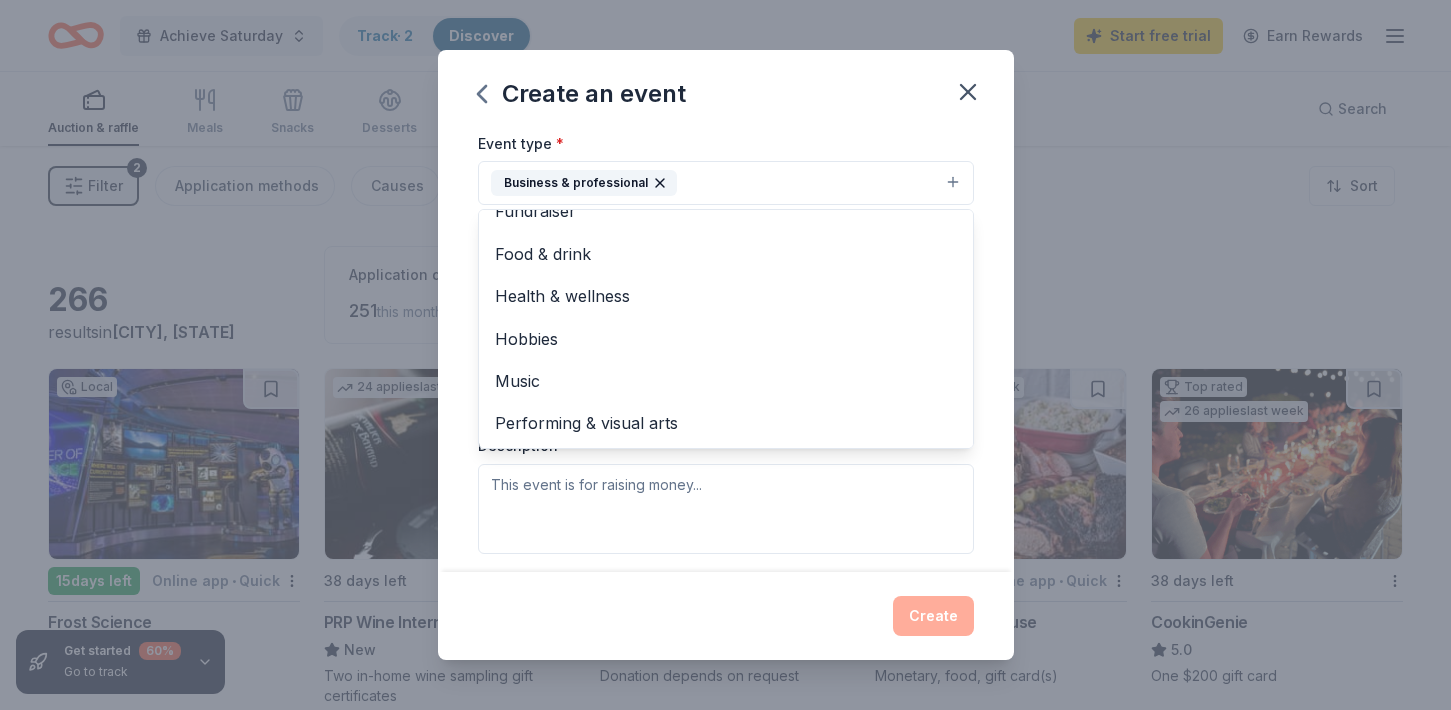 click on "Event type * Business & professional Fundraiser Food & drink Health & wellness Hobbies Music Performing & visual arts Demographic Select We use this information to help brands find events with their target demographic to sponsor their products. Mailing address Apt/unit Description" at bounding box center (726, 342) 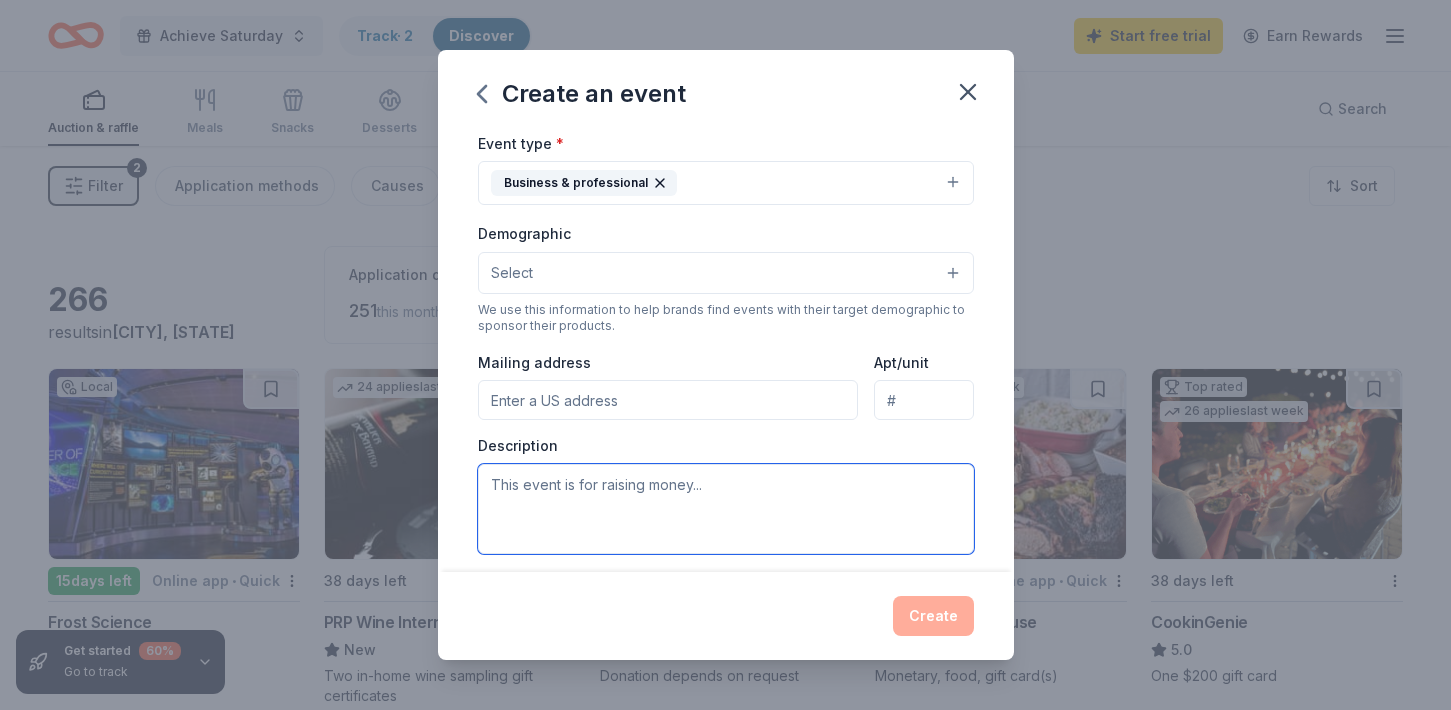 click at bounding box center [726, 509] 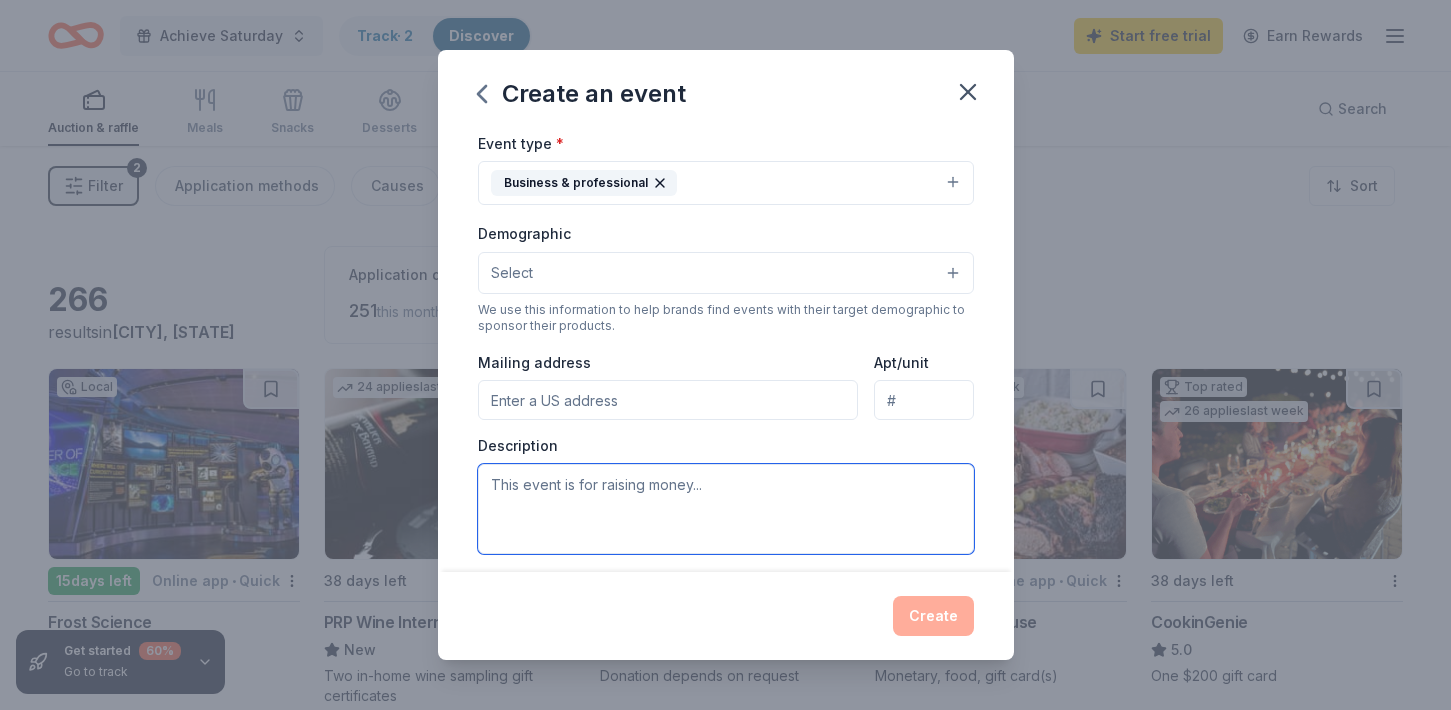 paste on "chieve Miami’s Professional Development Department supports the growth of both our part-time and full-time team members—those who lead, teach, coach, and care for students across all of our programs. Through interactive training, collaborative learning, and intentional reflection, we help staff strengthen their professional practice and leadership. When our team members grow, our students thrive. In-kind donations—such as meals, materials, experiences, or appreciation gifts—help us create impactful, energizing learning experiences that ripple out into classrooms and communities." 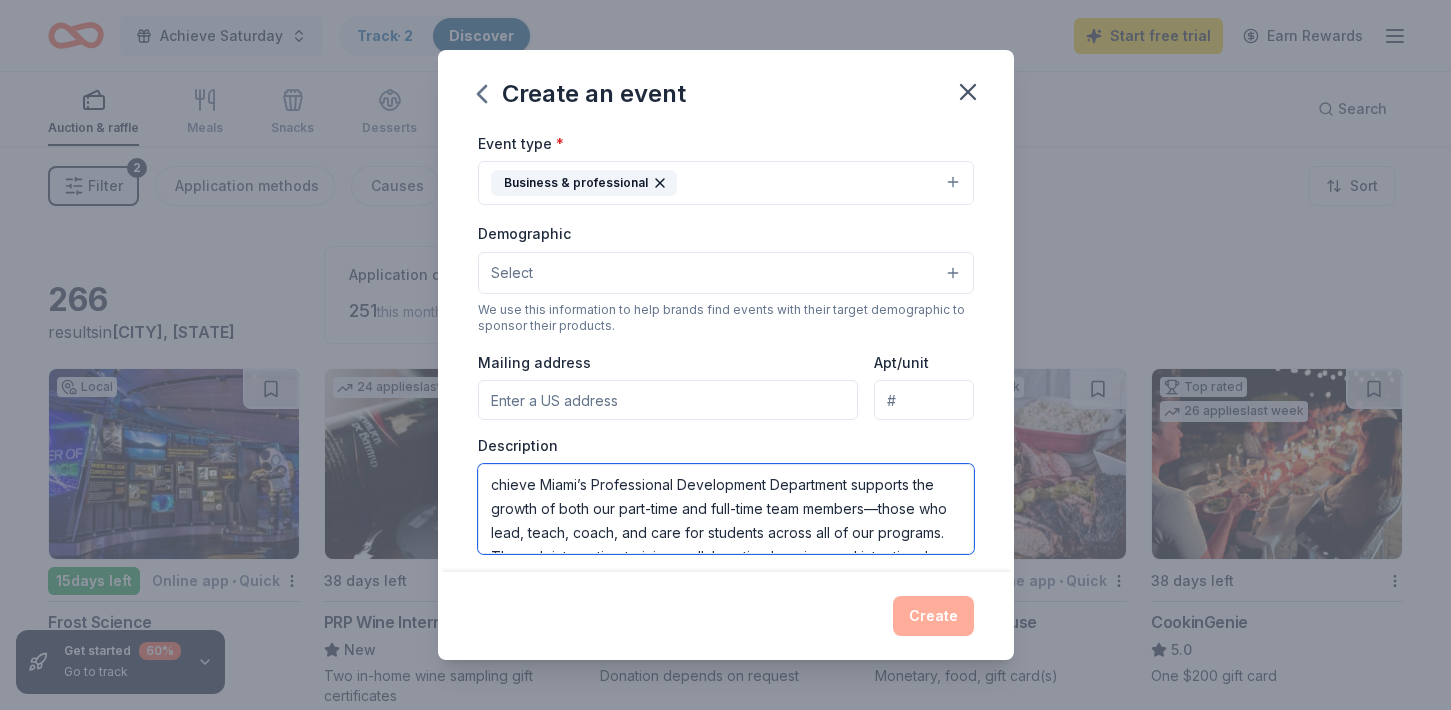 scroll, scrollTop: 133, scrollLeft: 0, axis: vertical 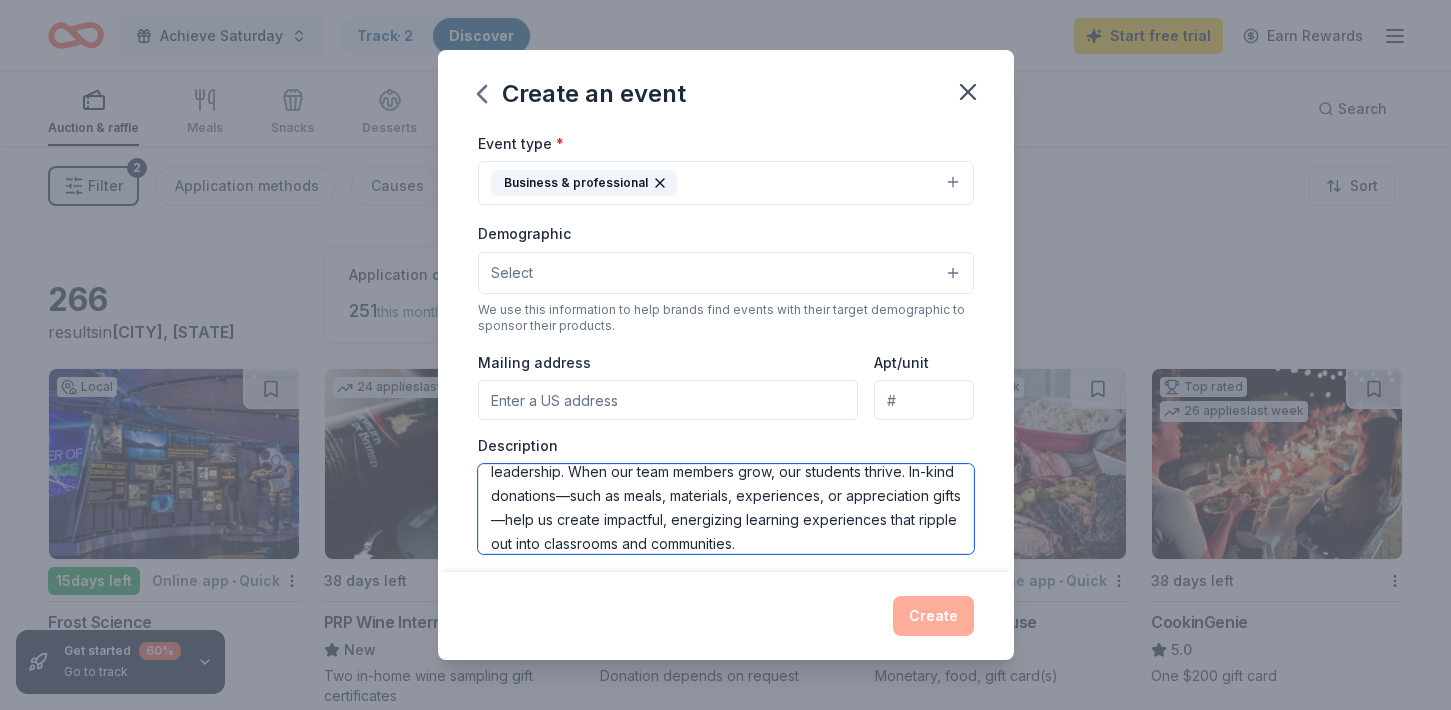 type on "chieve Miami’s Professional Development Department supports the growth of both our part-time and full-time team members—those who lead, teach, coach, and care for students across all of our programs. Through interactive training, collaborative learning, and intentional reflection, we help staff strengthen their professional practice and leadership. When our team members grow, our students thrive. In-kind donations—such as meals, materials, experiences, or appreciation gifts—help us create impactful, energizing learning experiences that ripple out into classrooms and communities." 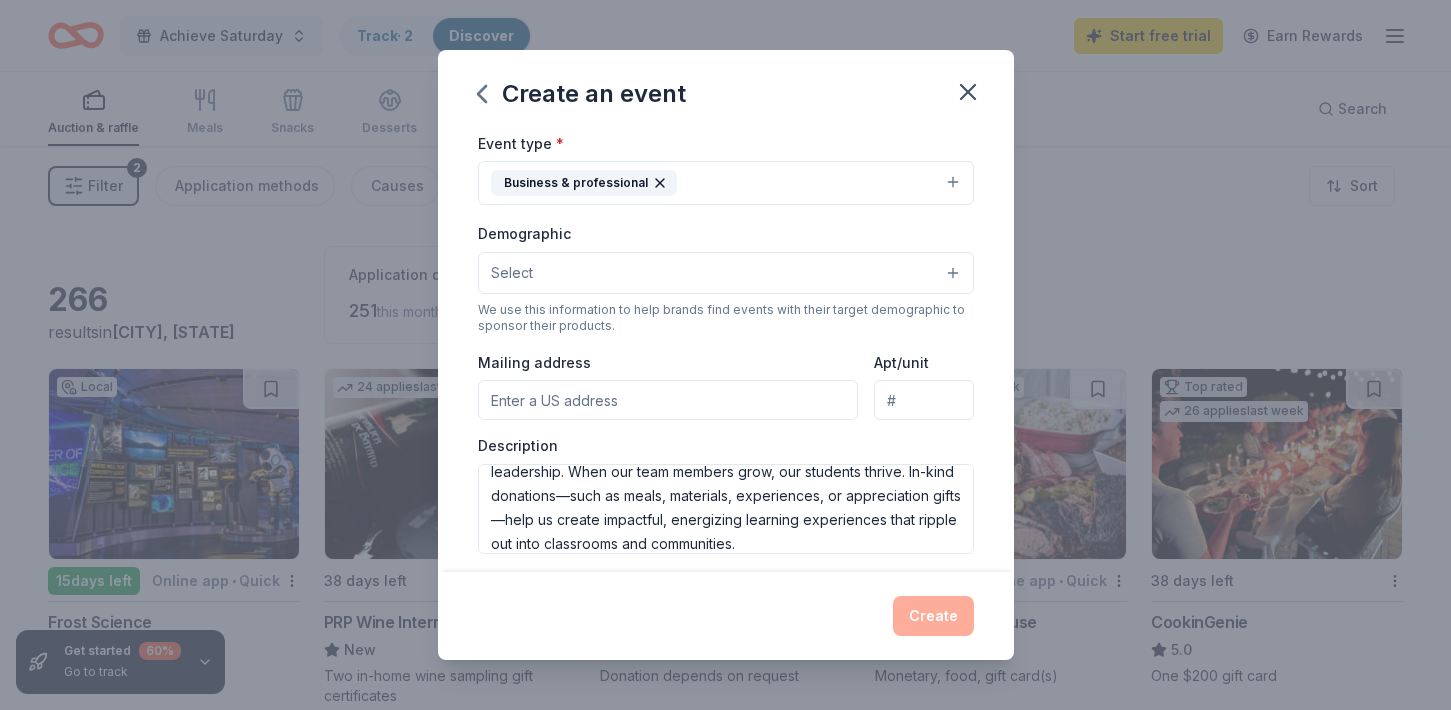 click on "Create" at bounding box center [726, 616] 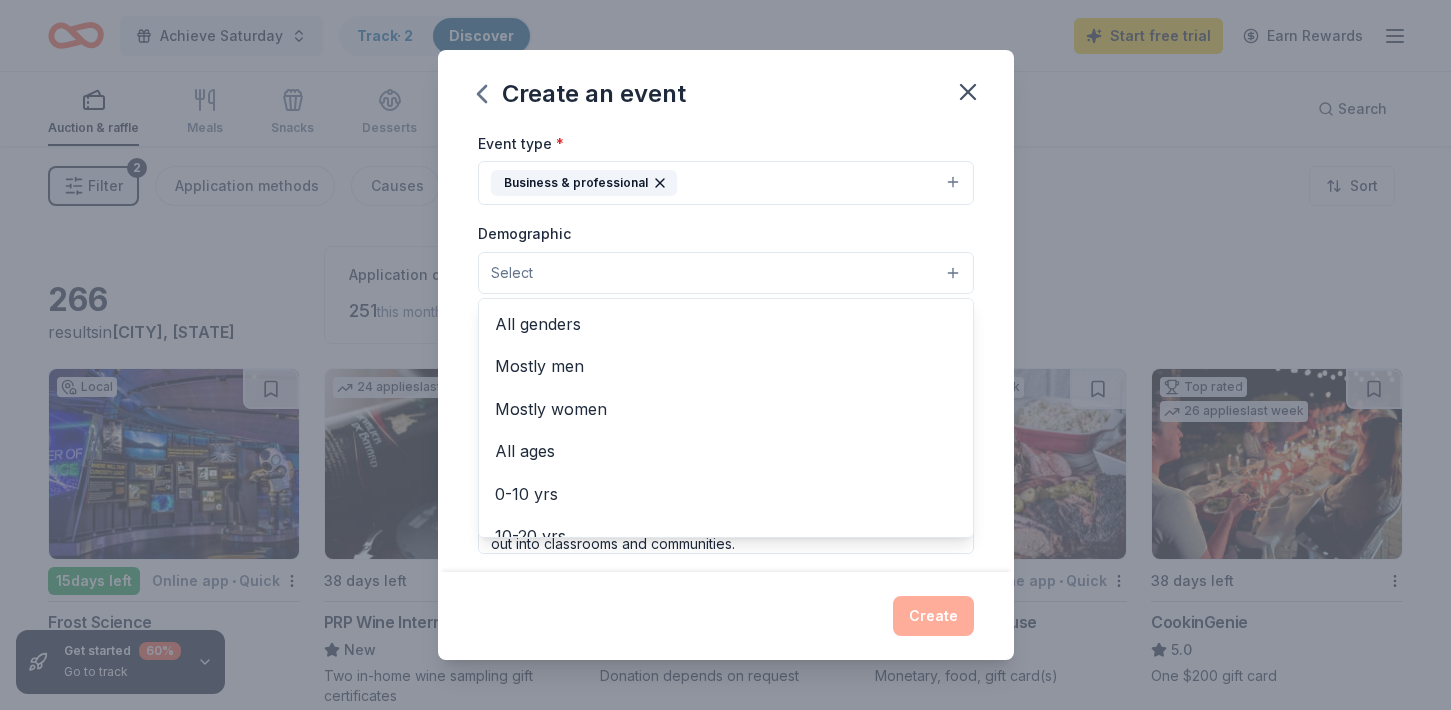 click on "Select" at bounding box center (726, 273) 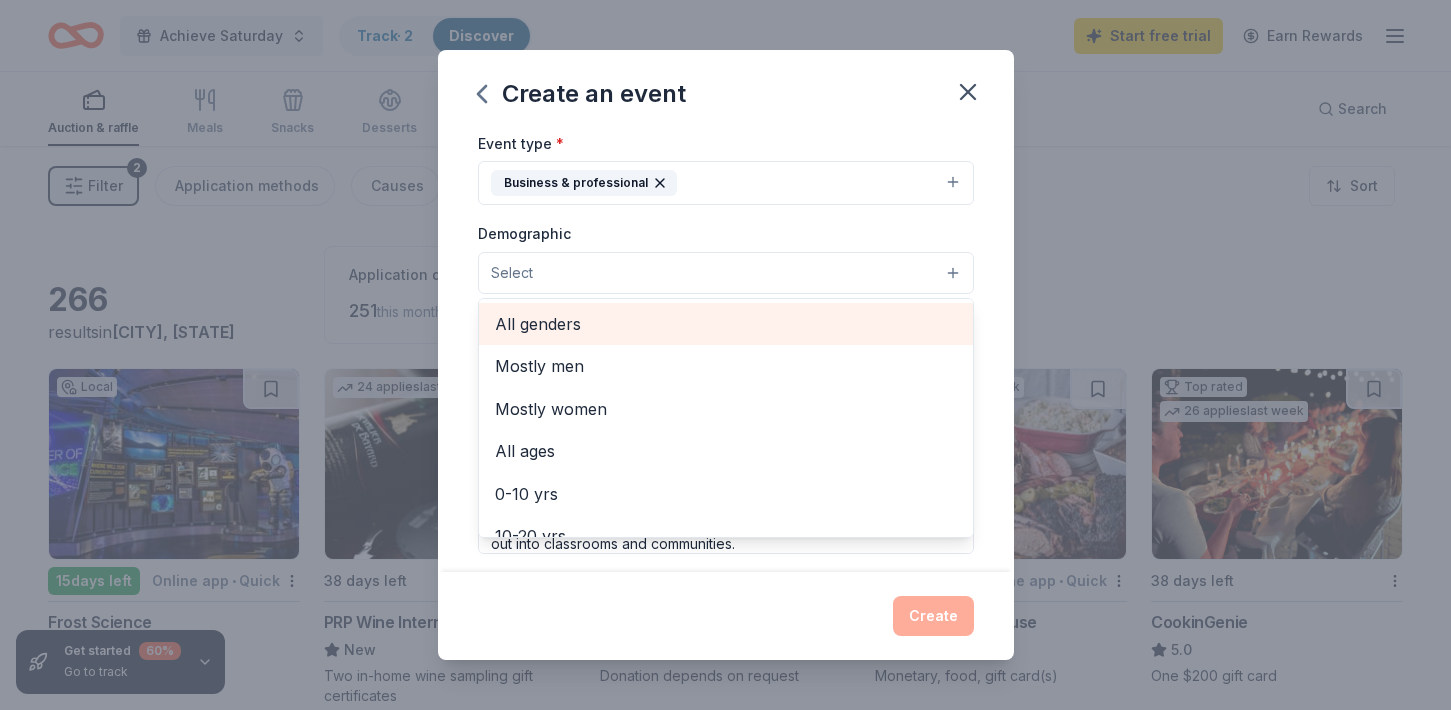 click on "All genders" at bounding box center [726, 324] 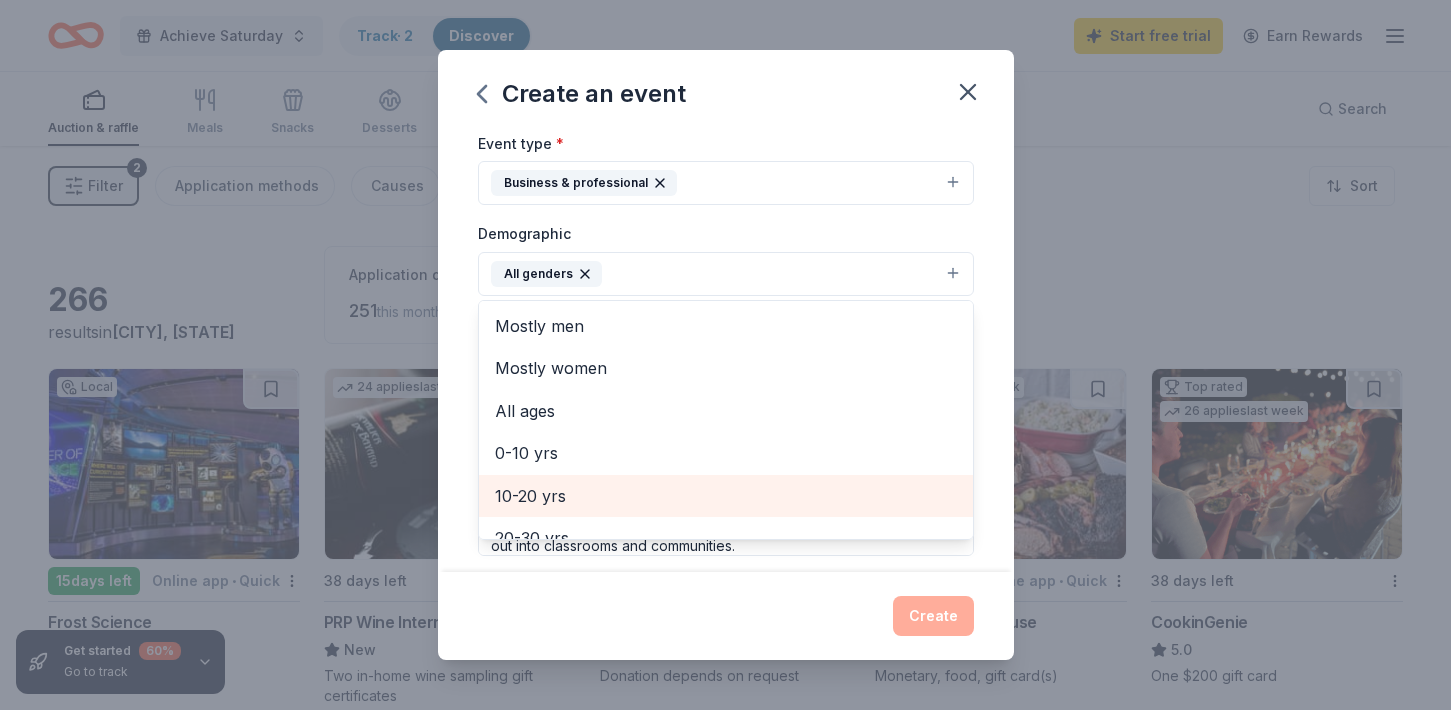 scroll, scrollTop: 170, scrollLeft: 0, axis: vertical 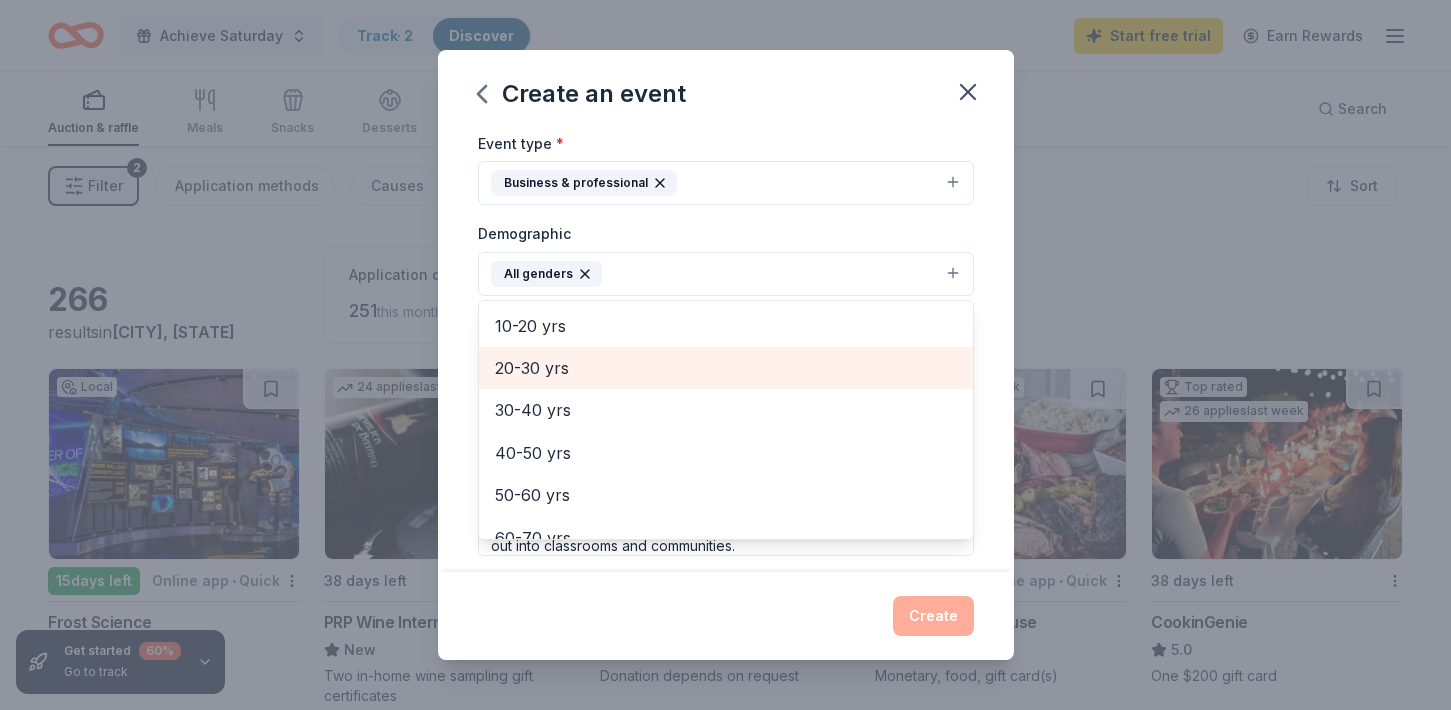 click on "20-30 yrs" at bounding box center [726, 368] 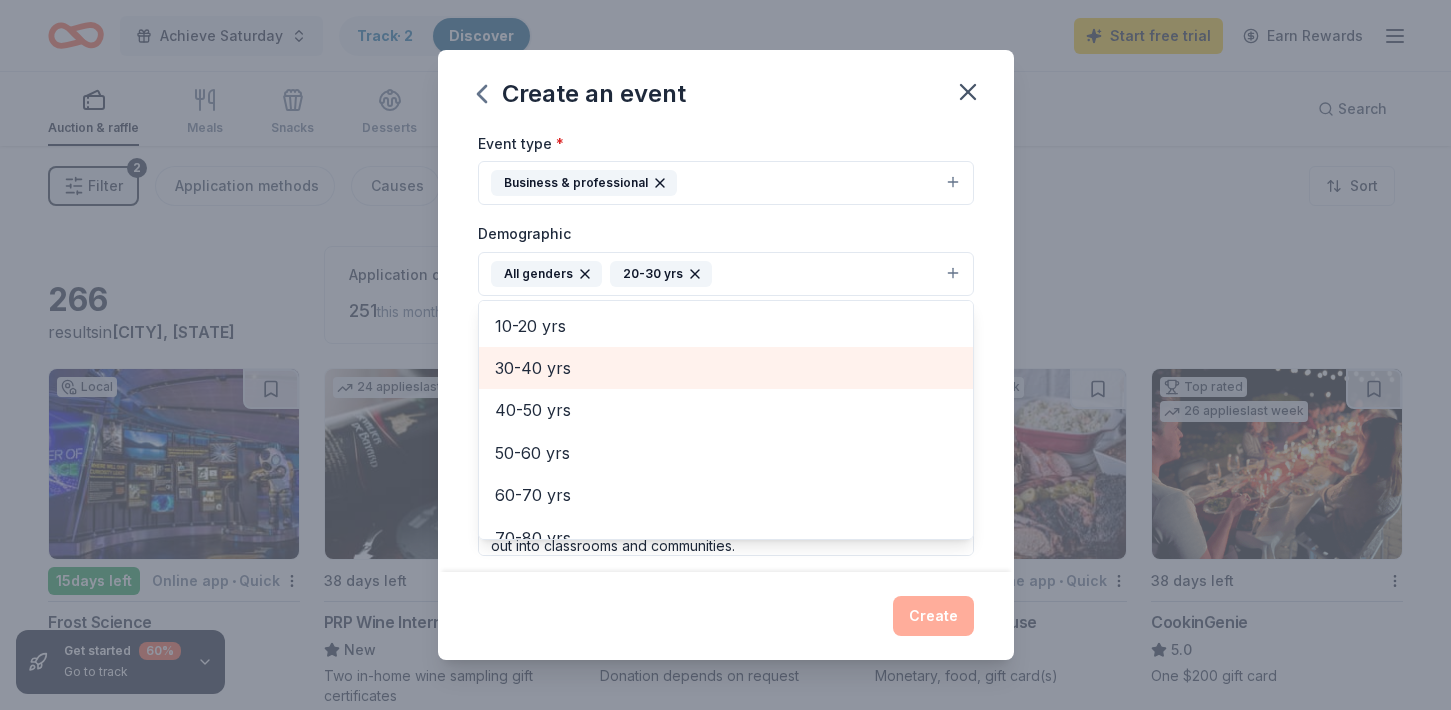 click on "30-40 yrs" at bounding box center (726, 368) 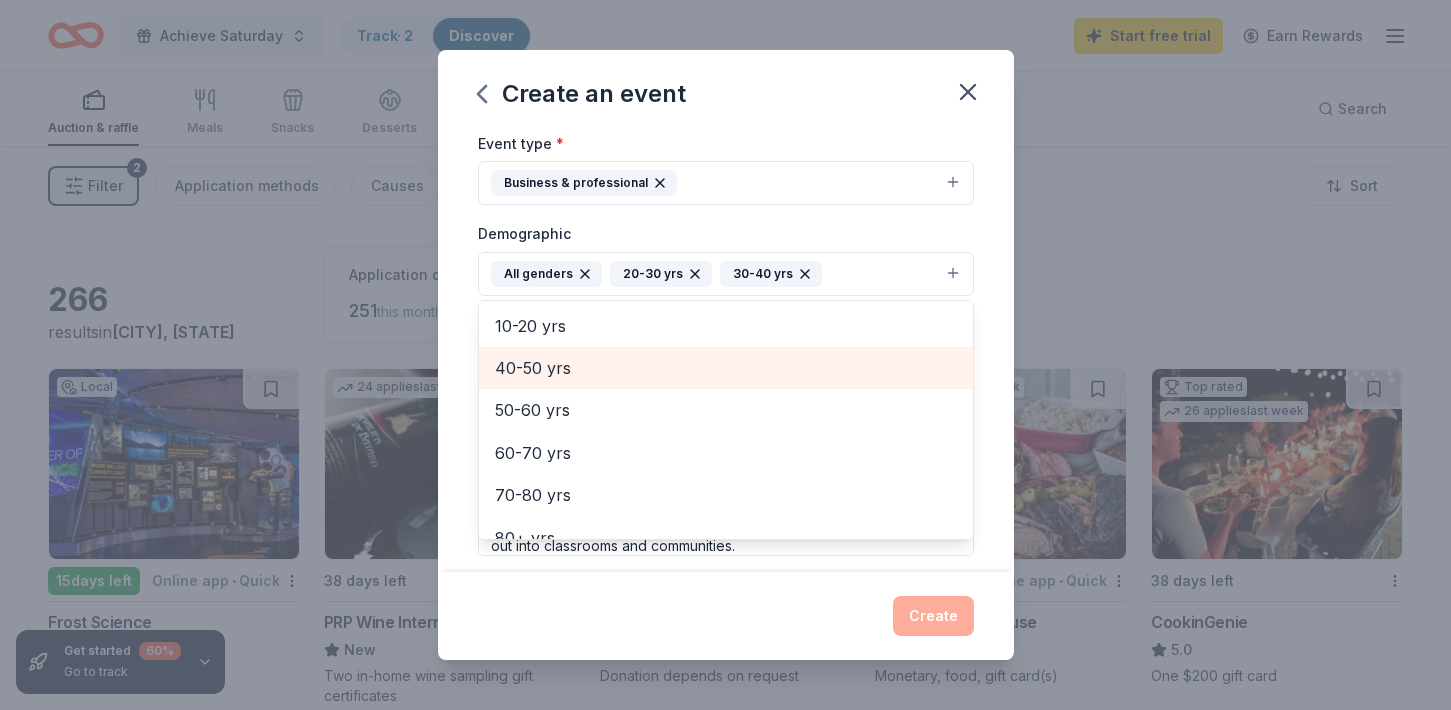 click on "40-50 yrs" at bounding box center (726, 368) 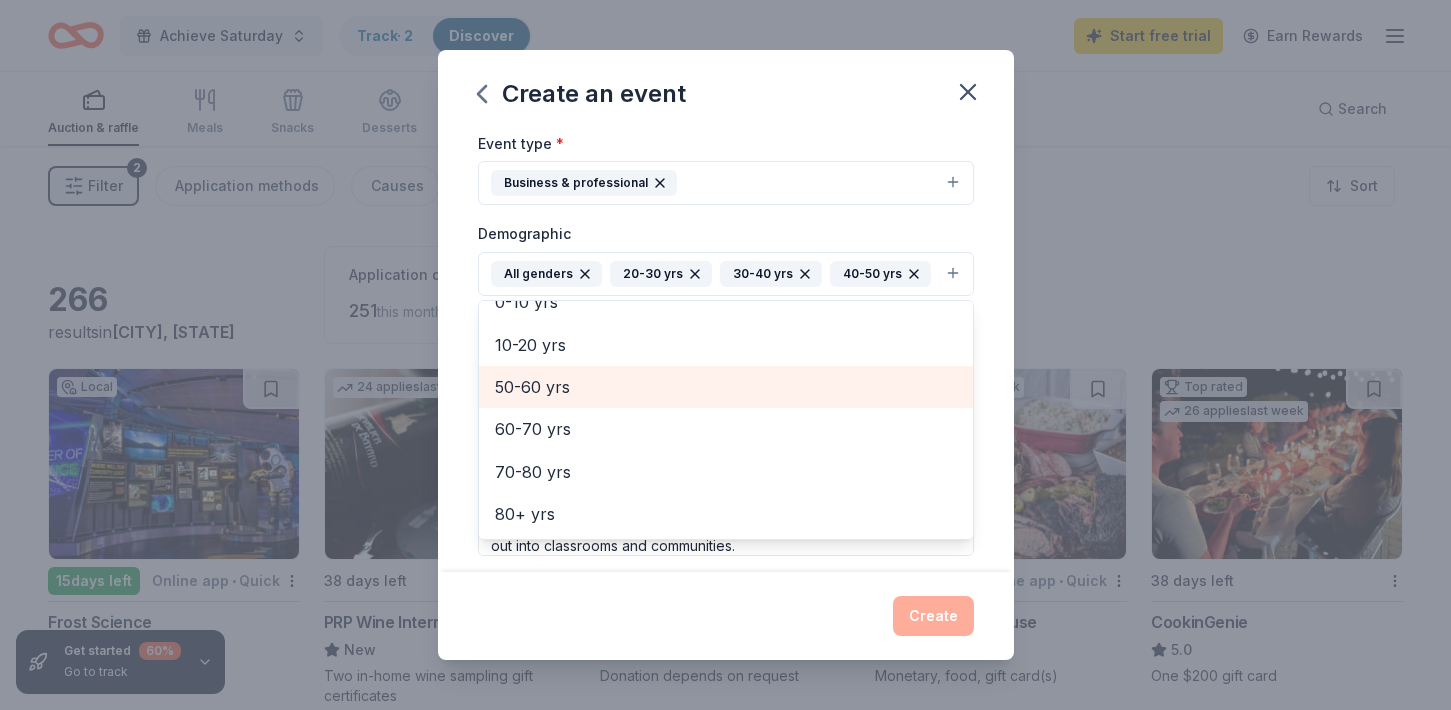 click on "50-60 yrs" at bounding box center (726, 387) 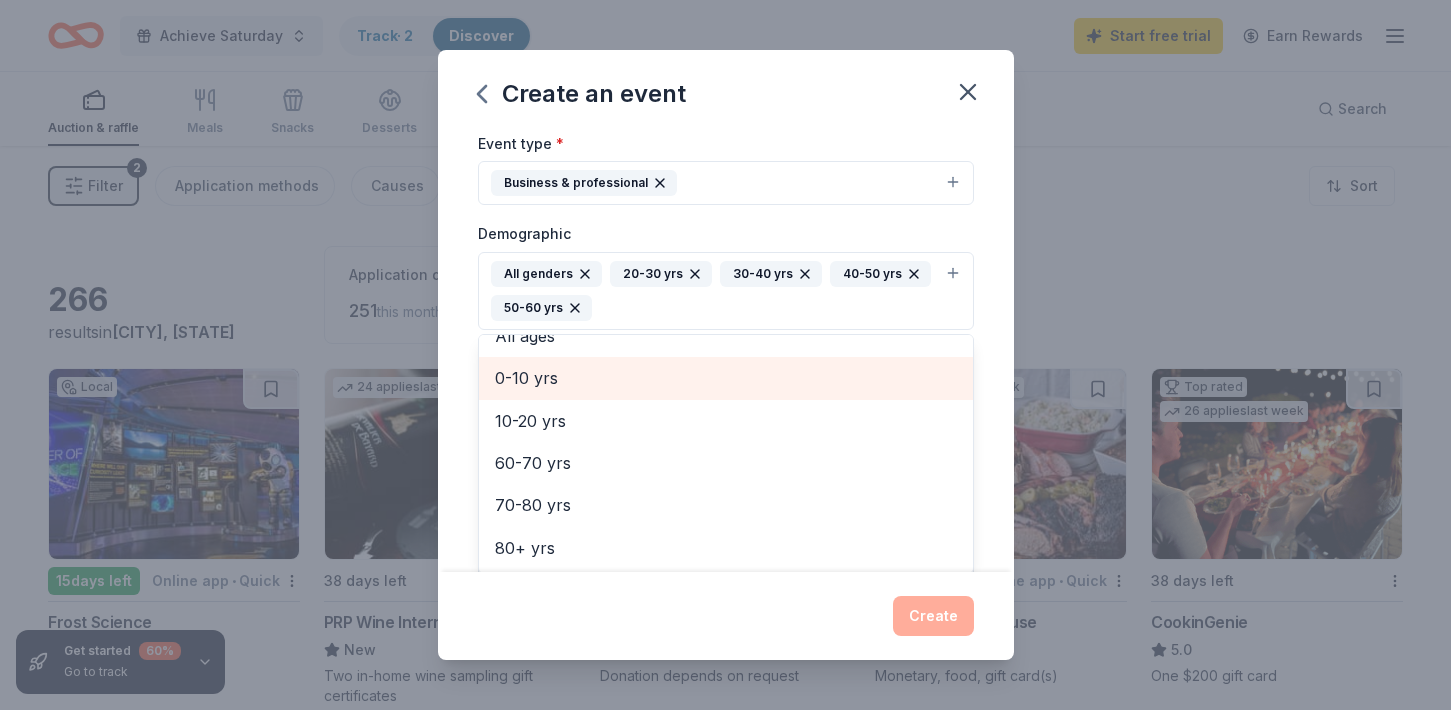 scroll, scrollTop: 109, scrollLeft: 0, axis: vertical 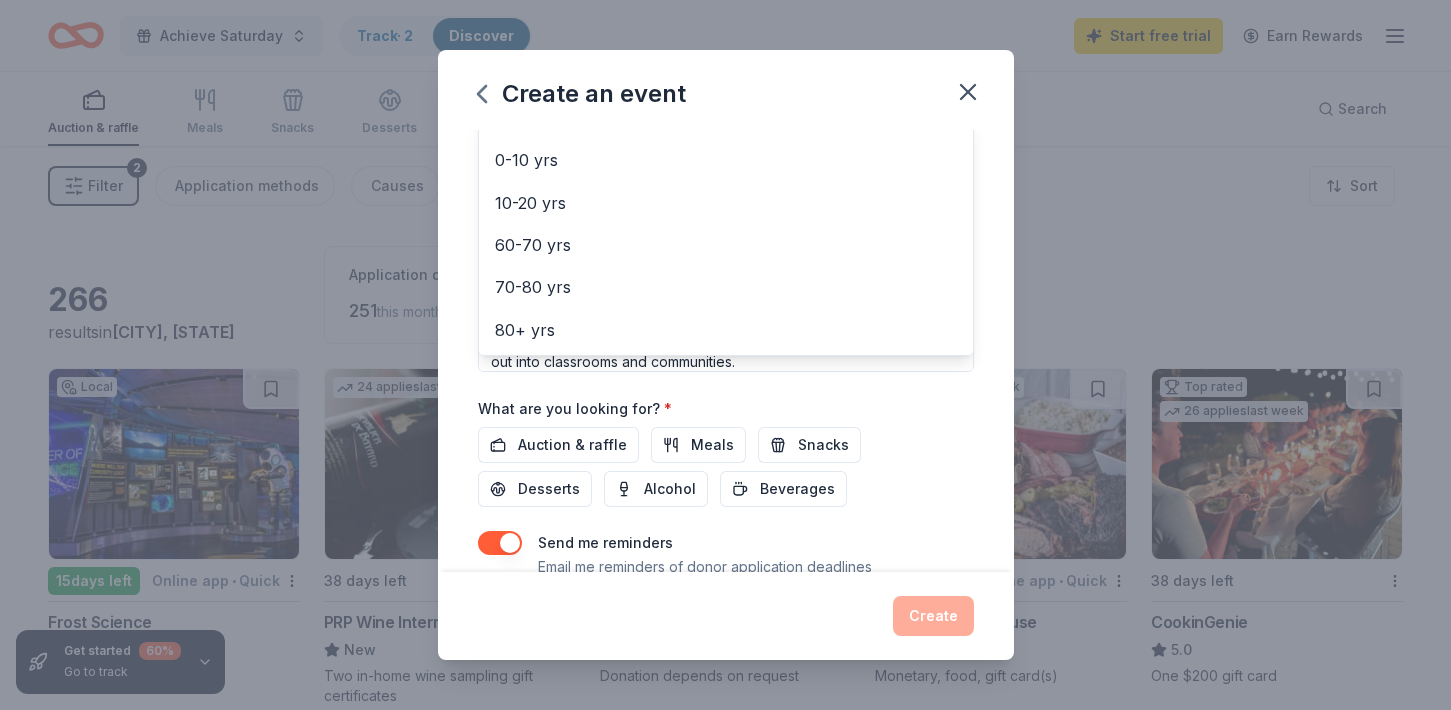 click on "Event name * Achieve Miami Professional Development Session 47 /100 Event website Attendance * 100 Date * 09/19/2025 ZIP code * Event type * Business & professional Demographic All genders 20-30 yrs 30-40 yrs 40-50 yrs 50-60 yrs Mostly men Mostly women All ages 0-10 yrs 10-20 yrs 60-70 yrs 70-80 yrs 80+ yrs We use this information to help brands find events with their target demographic to sponsor their products. Mailing address Apt/unit Description What are you looking for? * Auction & raffle Meals Snacks Desserts Alcohol Beverages Send me reminders Email me reminders of donor application deadlines Recurring event" at bounding box center [726, 134] 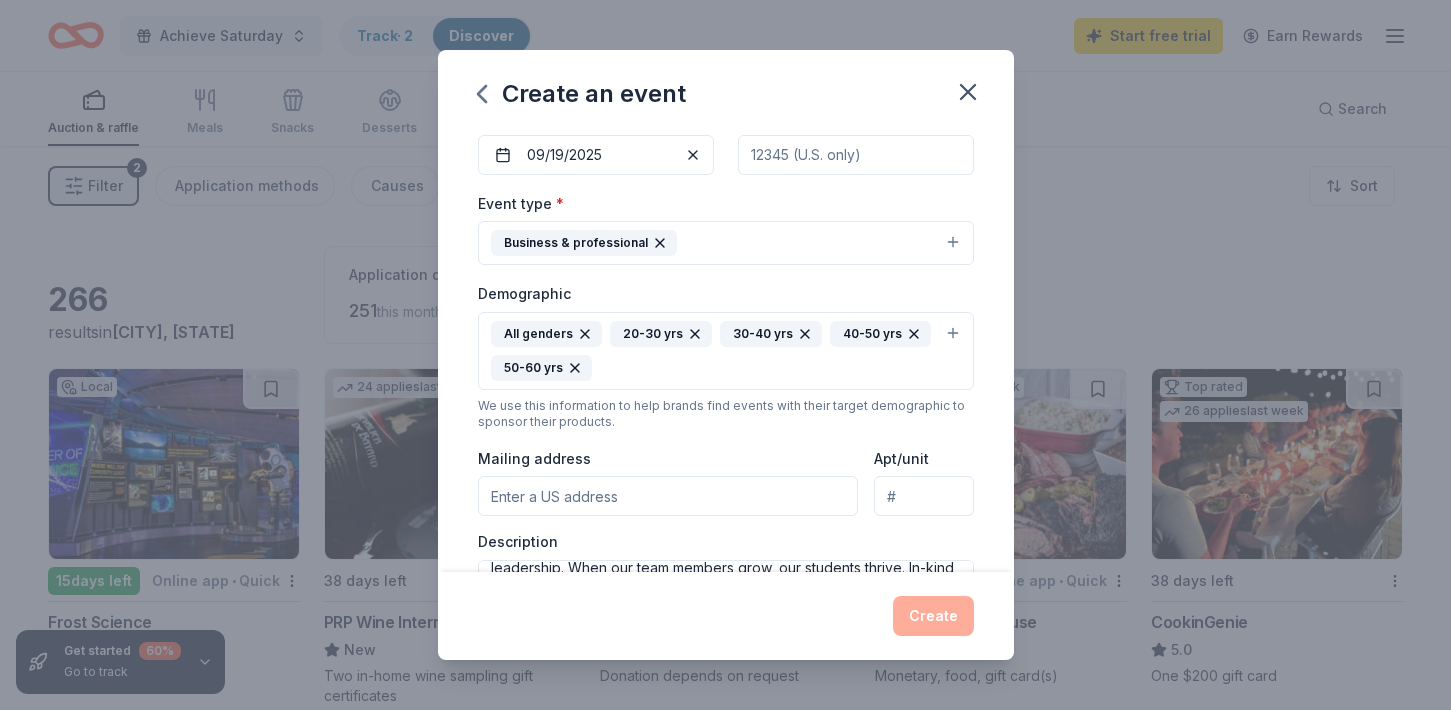 click on "Mailing address" at bounding box center [668, 496] 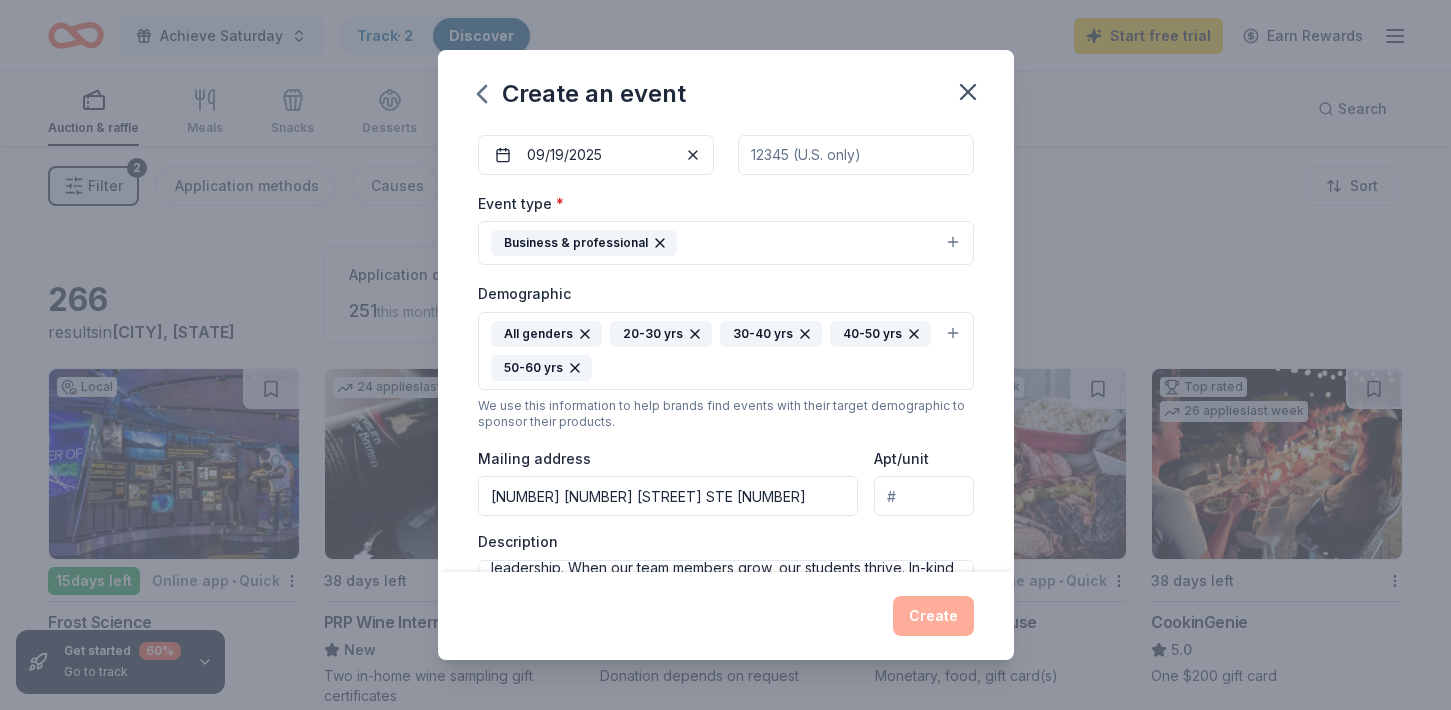 type on "33136" 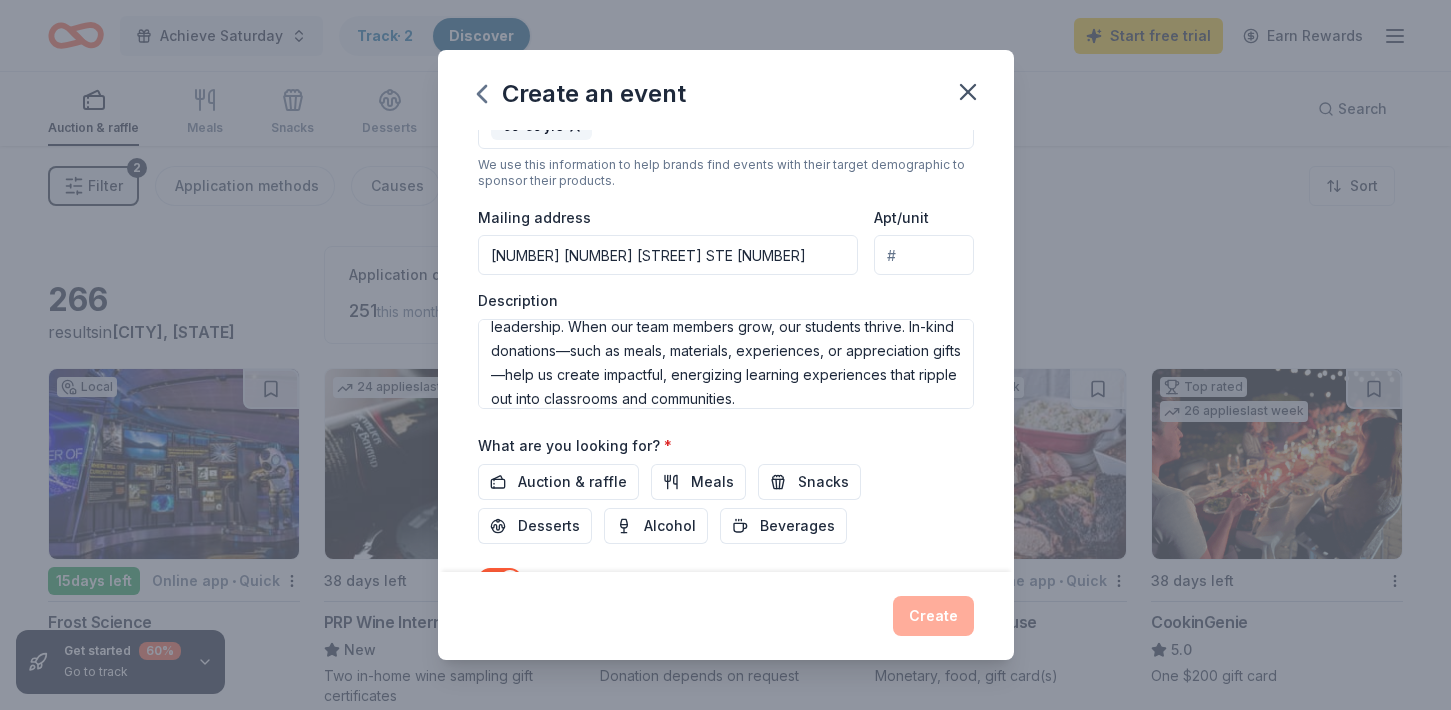 scroll, scrollTop: 551, scrollLeft: 0, axis: vertical 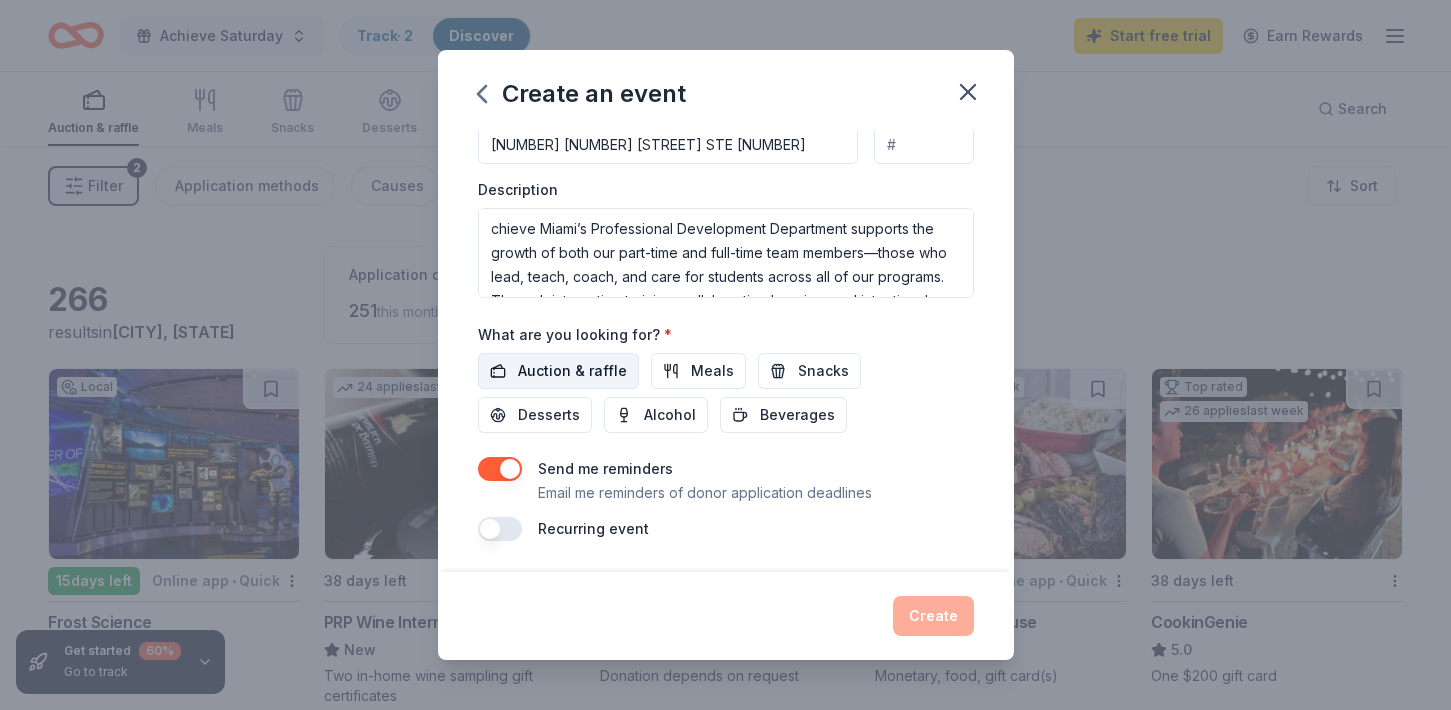 click on "Auction & raffle" at bounding box center [572, 371] 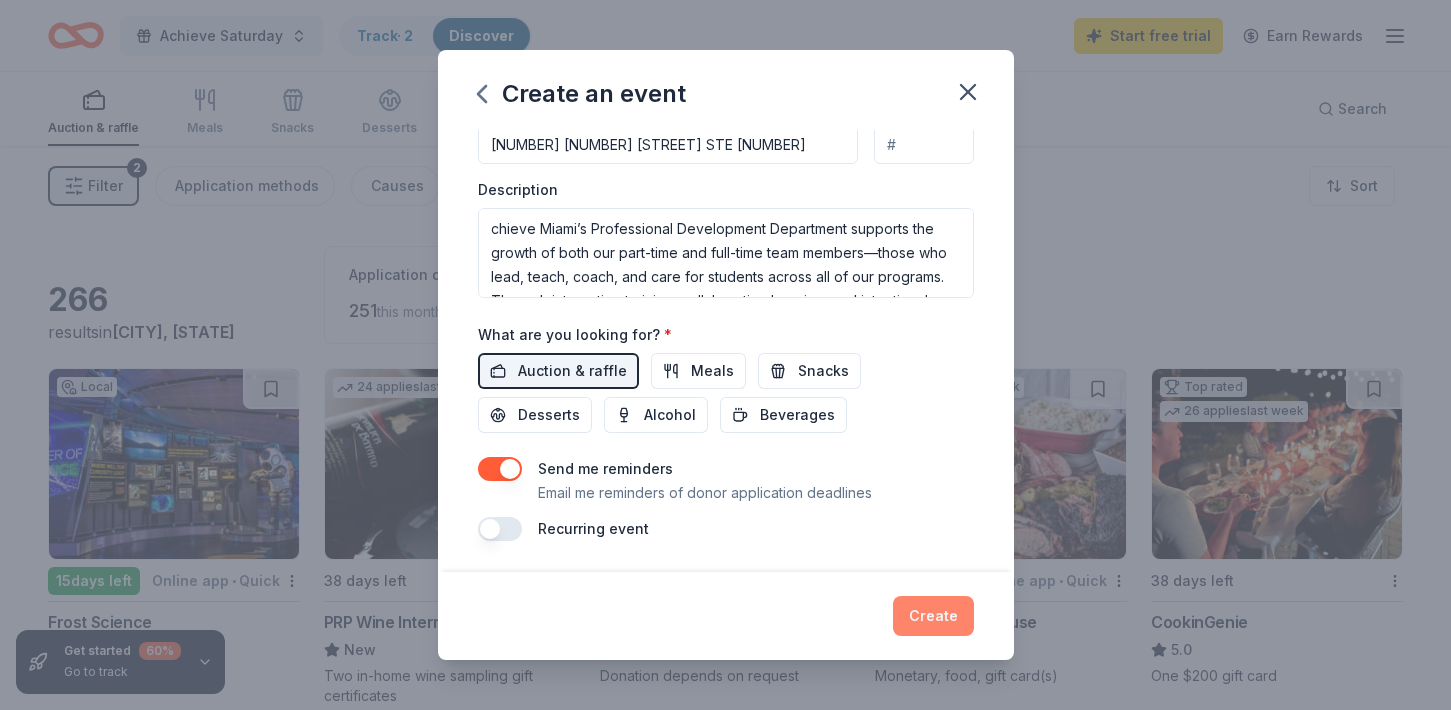 click on "Create" at bounding box center (933, 616) 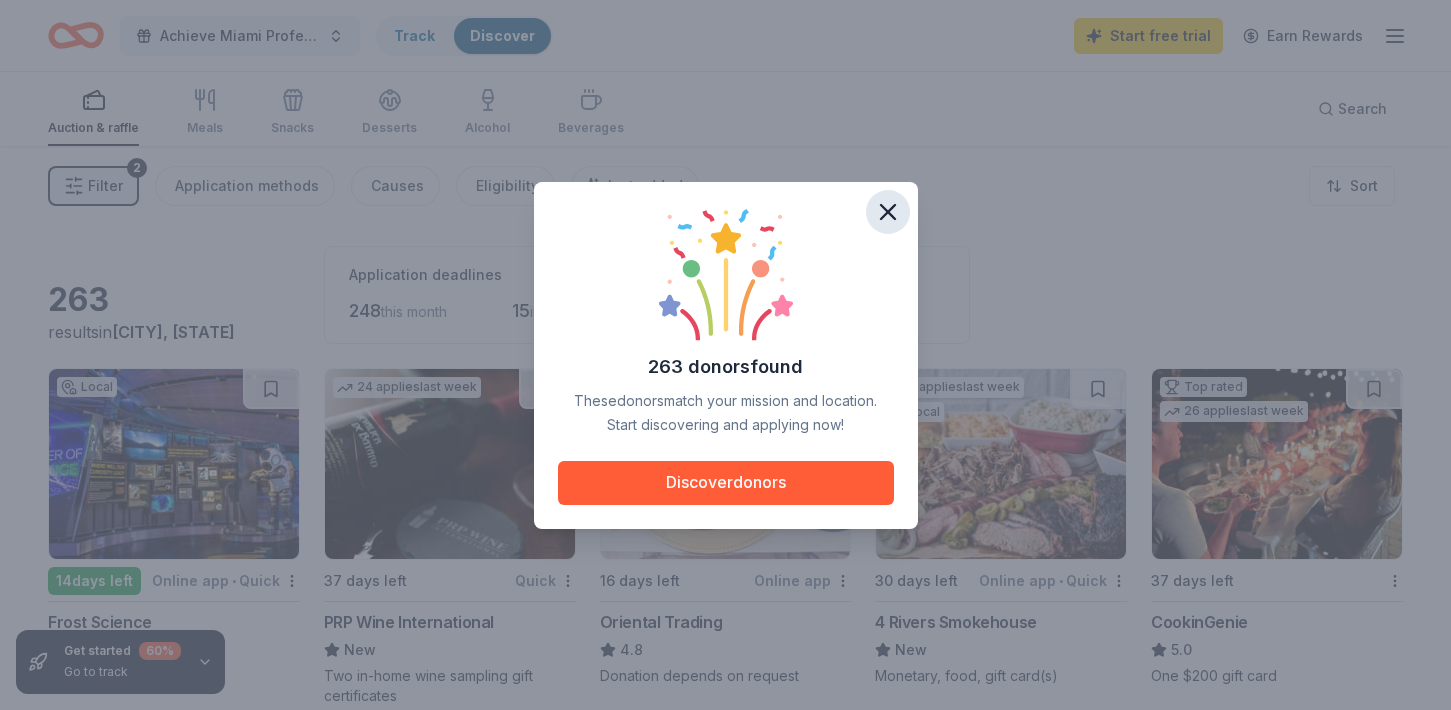 click at bounding box center [888, 212] 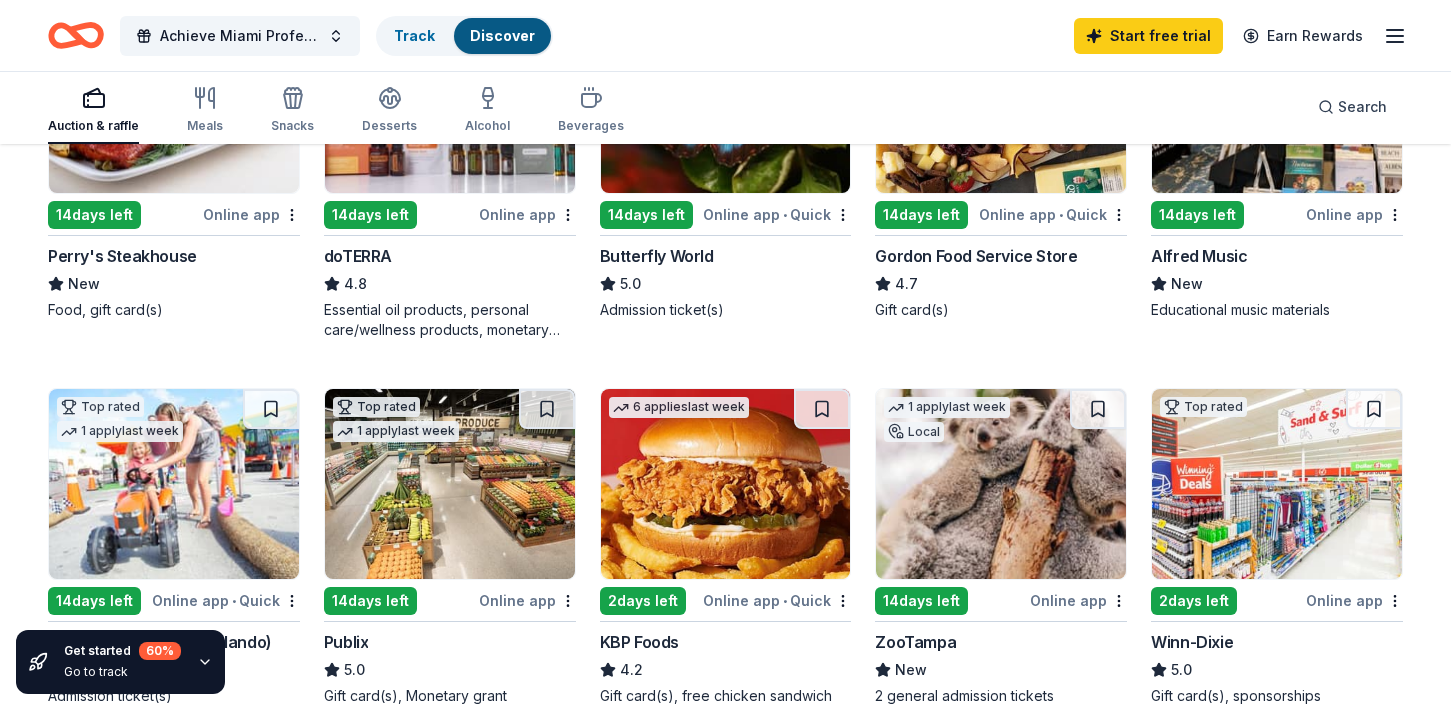 scroll, scrollTop: 1263, scrollLeft: 0, axis: vertical 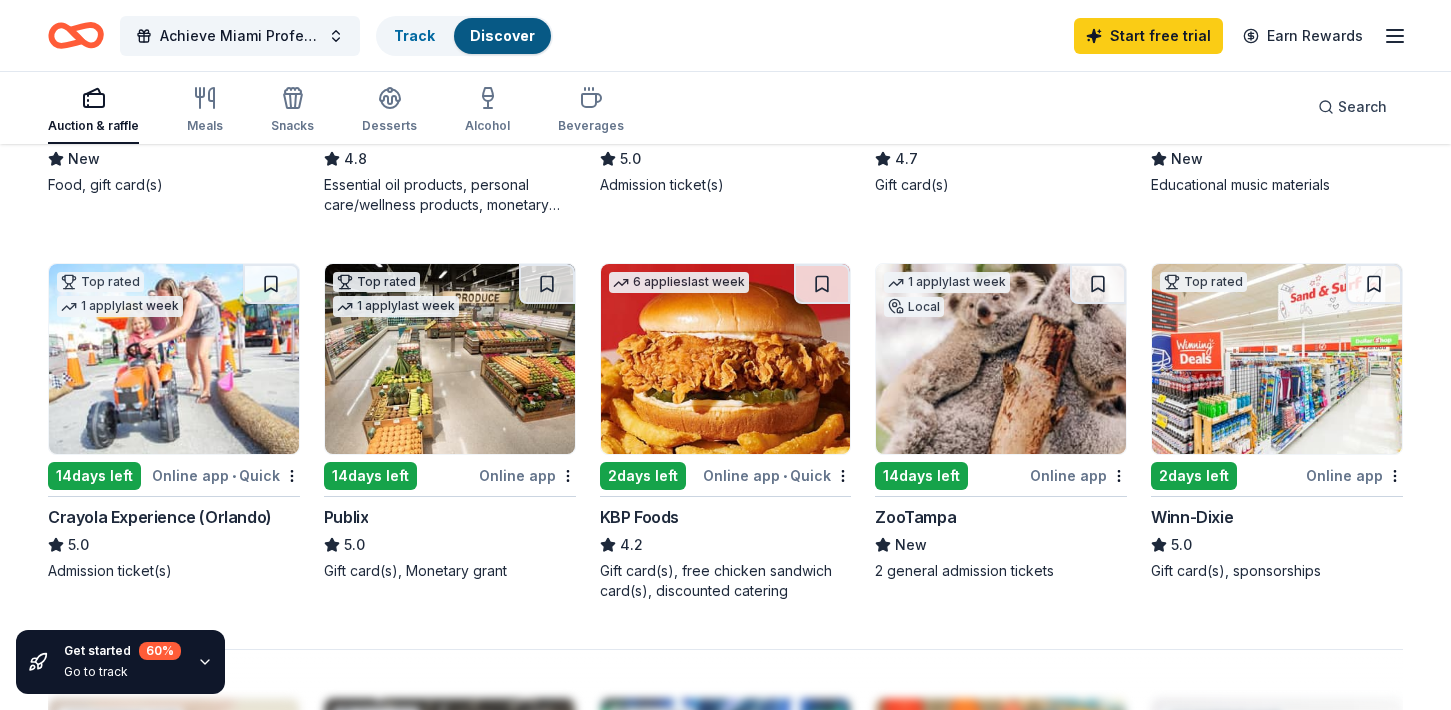 click at bounding box center (450, 359) 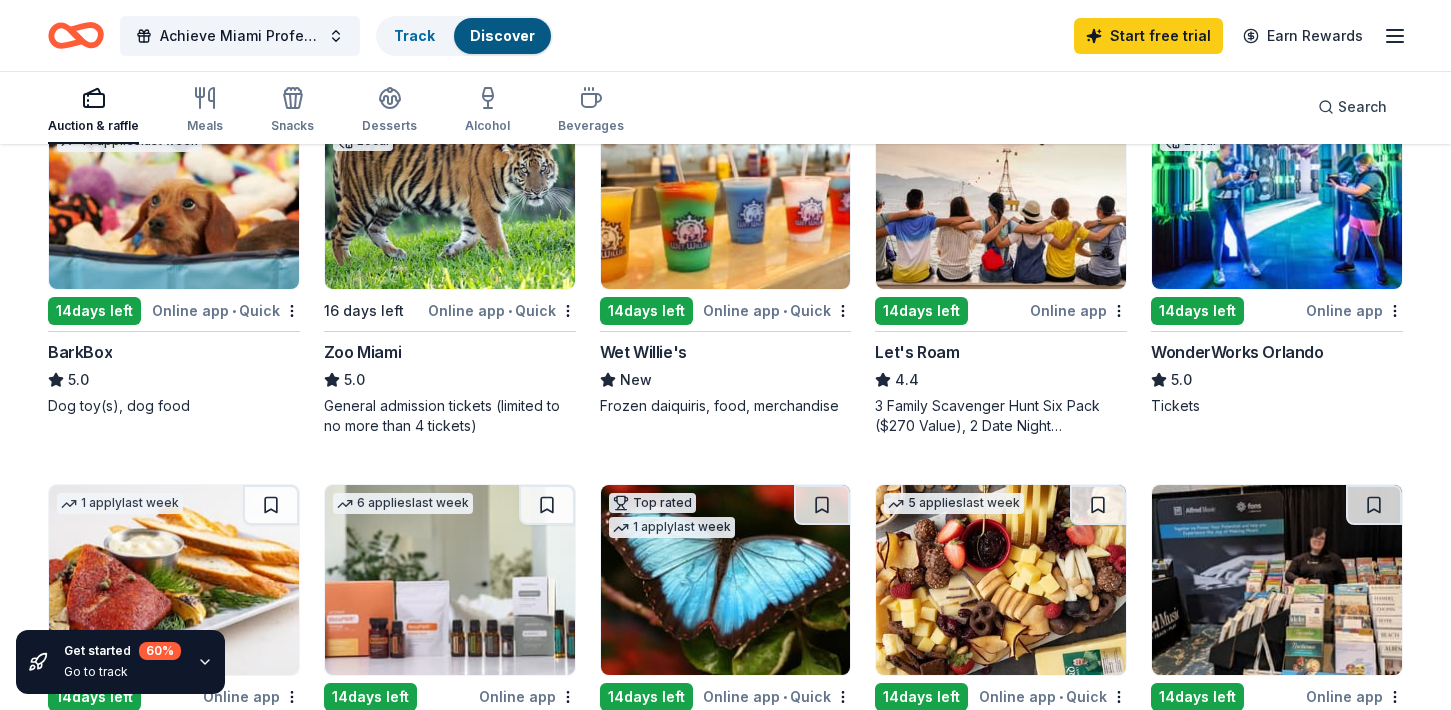 scroll, scrollTop: 0, scrollLeft: 0, axis: both 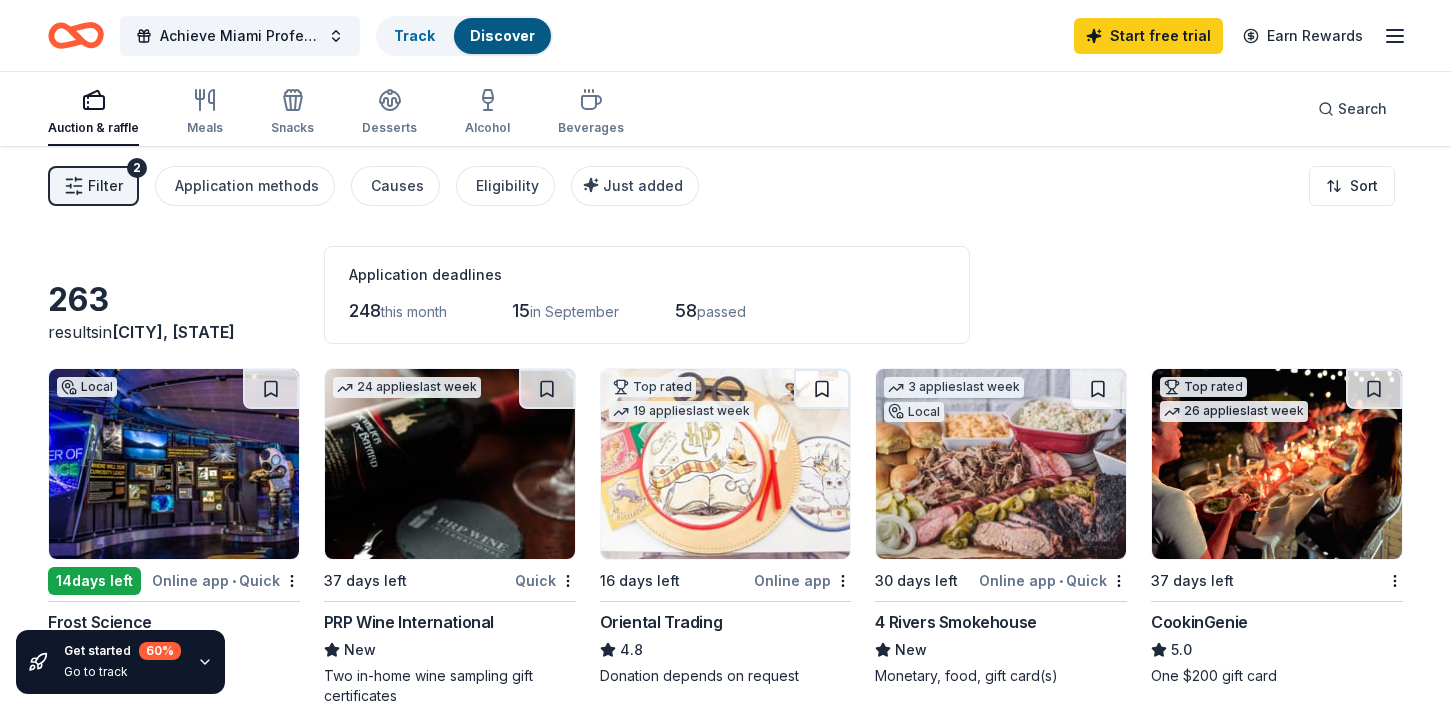 click at bounding box center [174, 464] 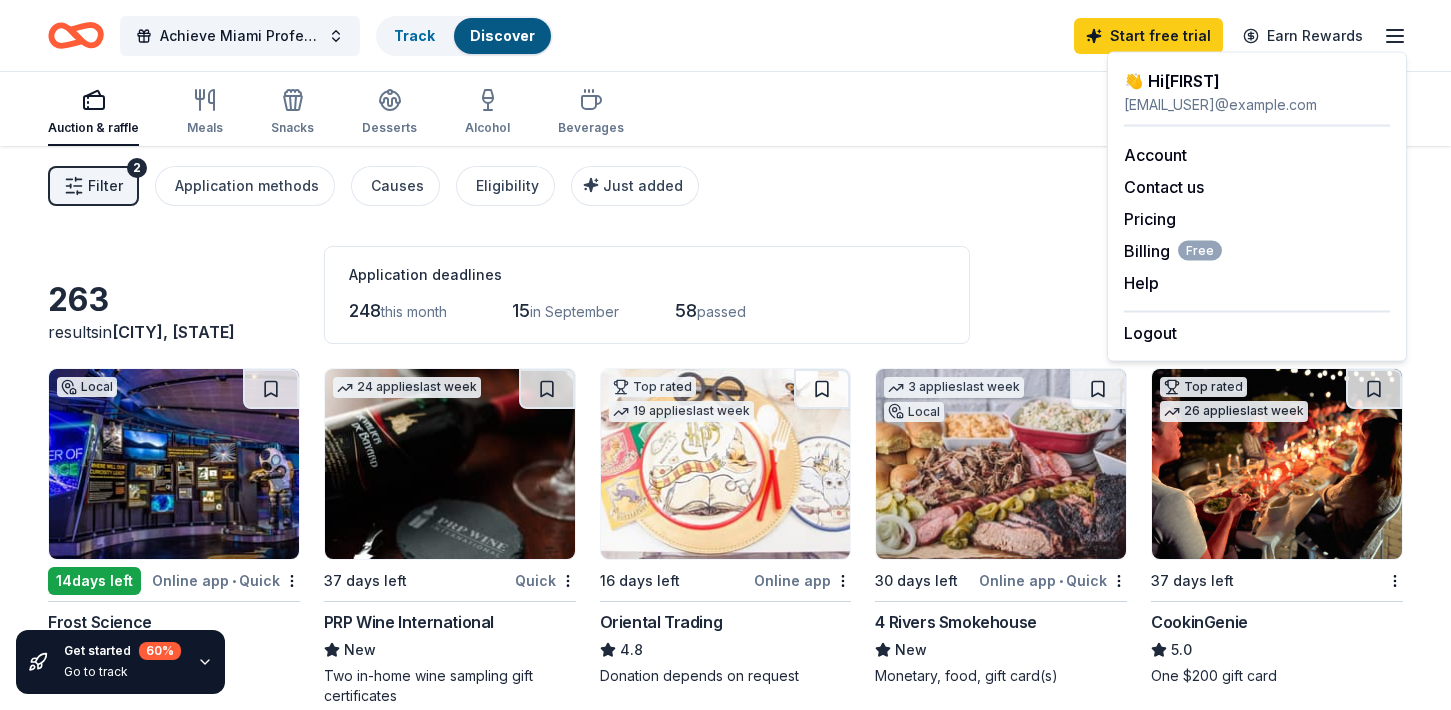 click on "Account Contact us Pricing Billing Free Help Earn rewards" at bounding box center [1257, 219] 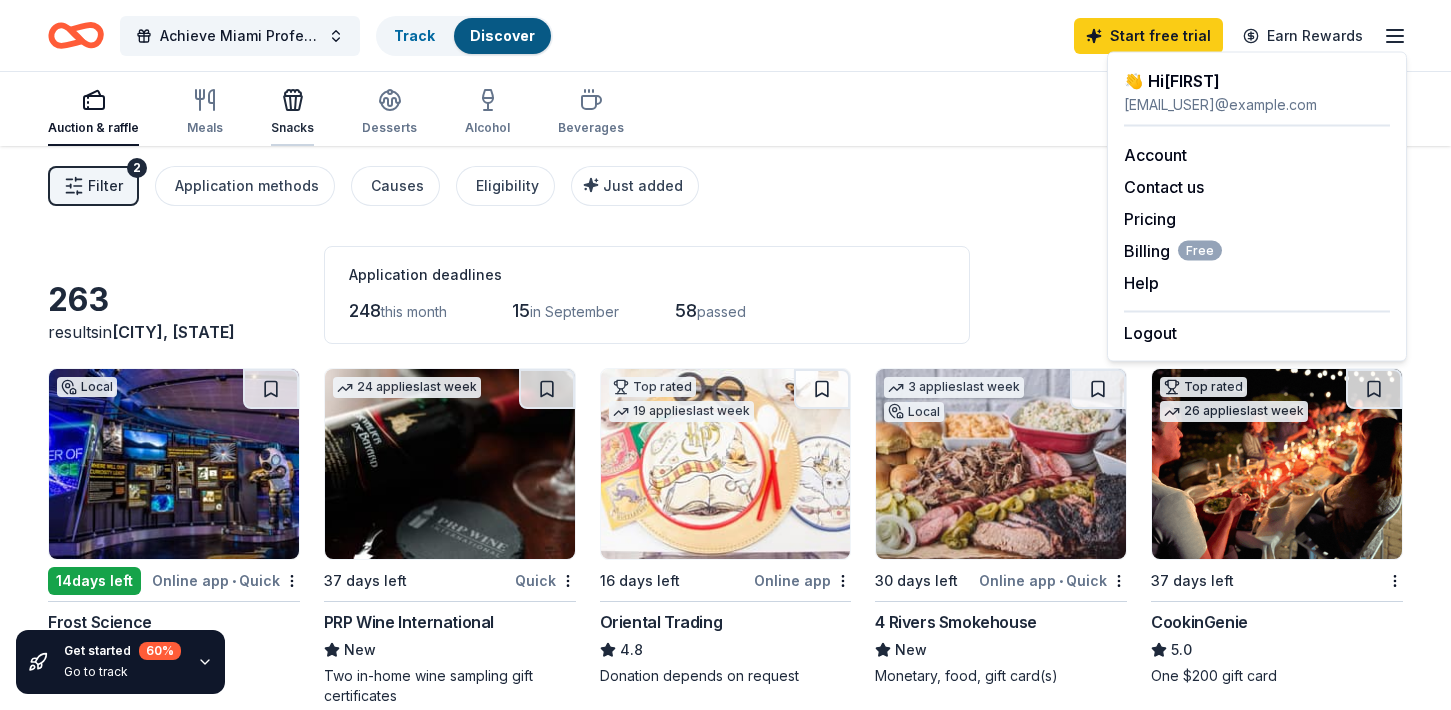 click on "Snacks" at bounding box center [292, 113] 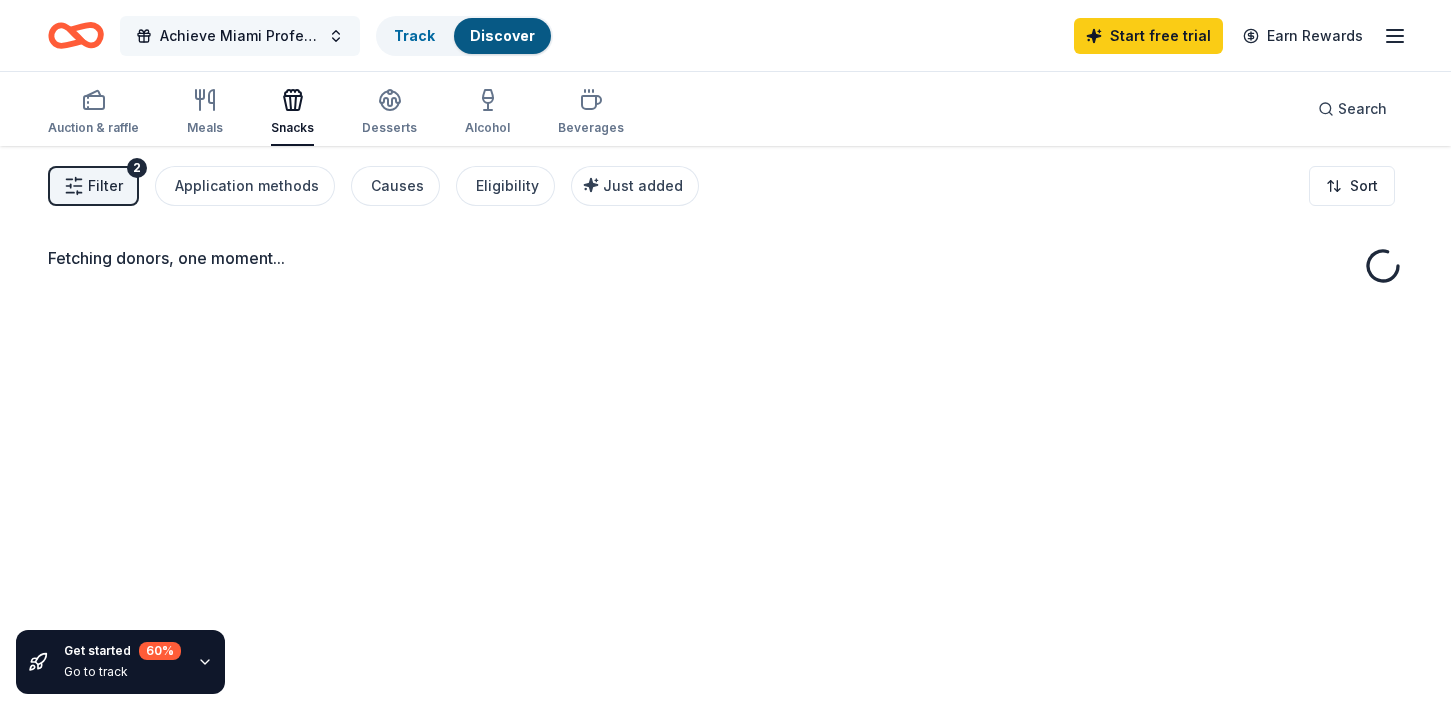 click on "Achieve Miami Professional Development Session" at bounding box center [240, 36] 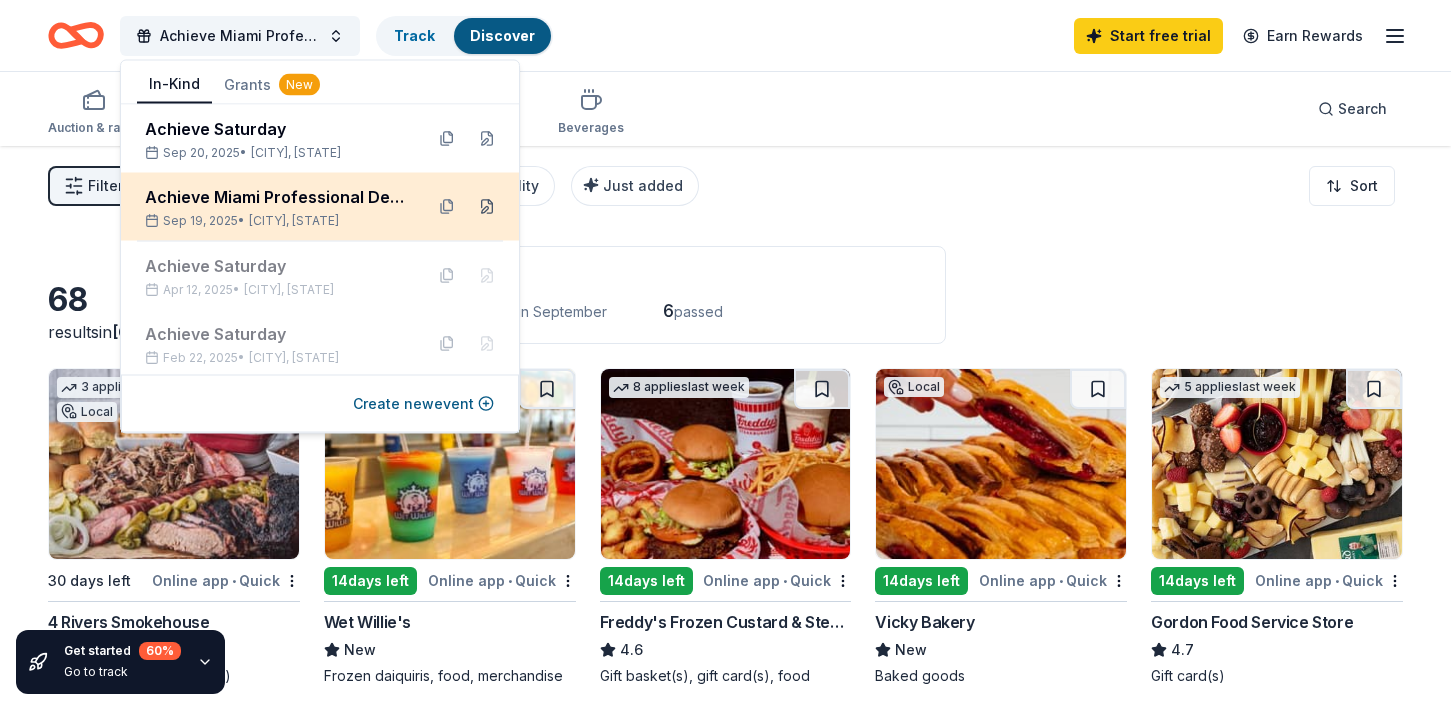 click at bounding box center [487, 207] 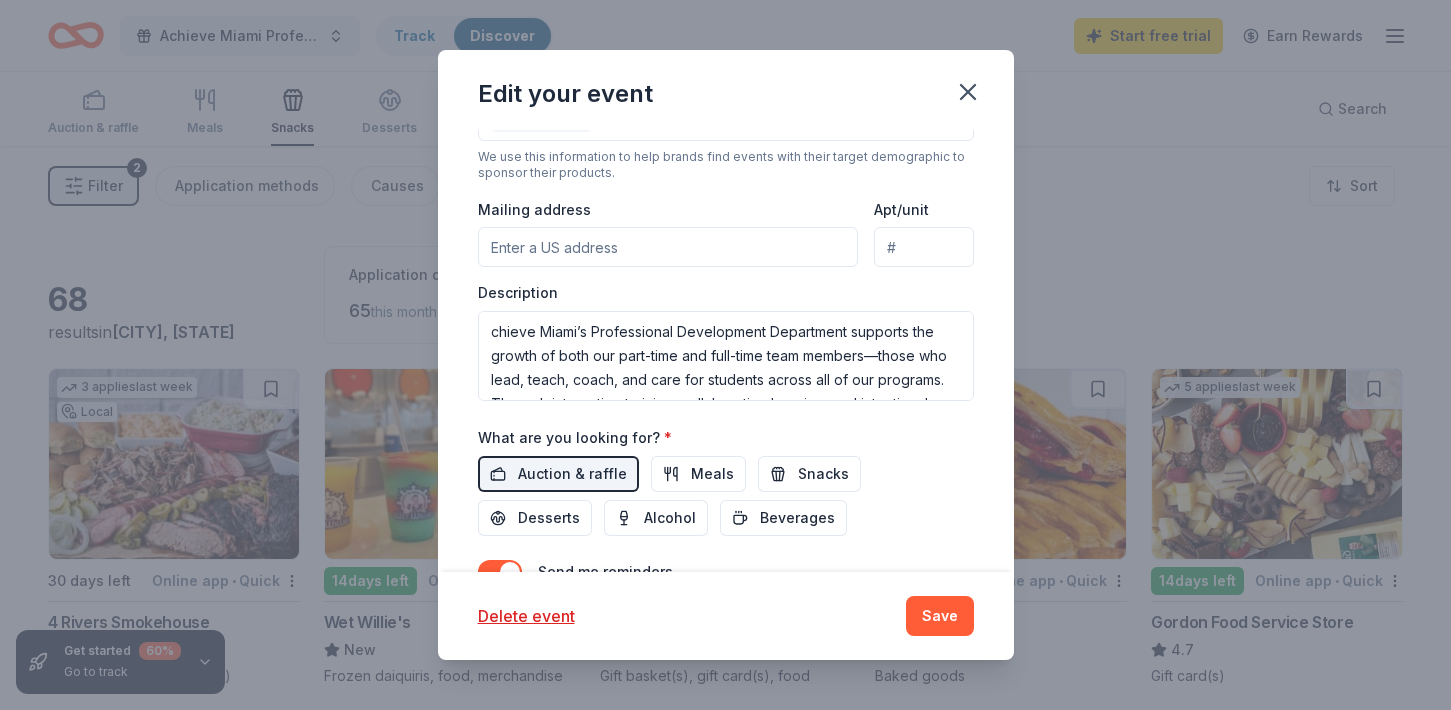 scroll, scrollTop: 675, scrollLeft: 0, axis: vertical 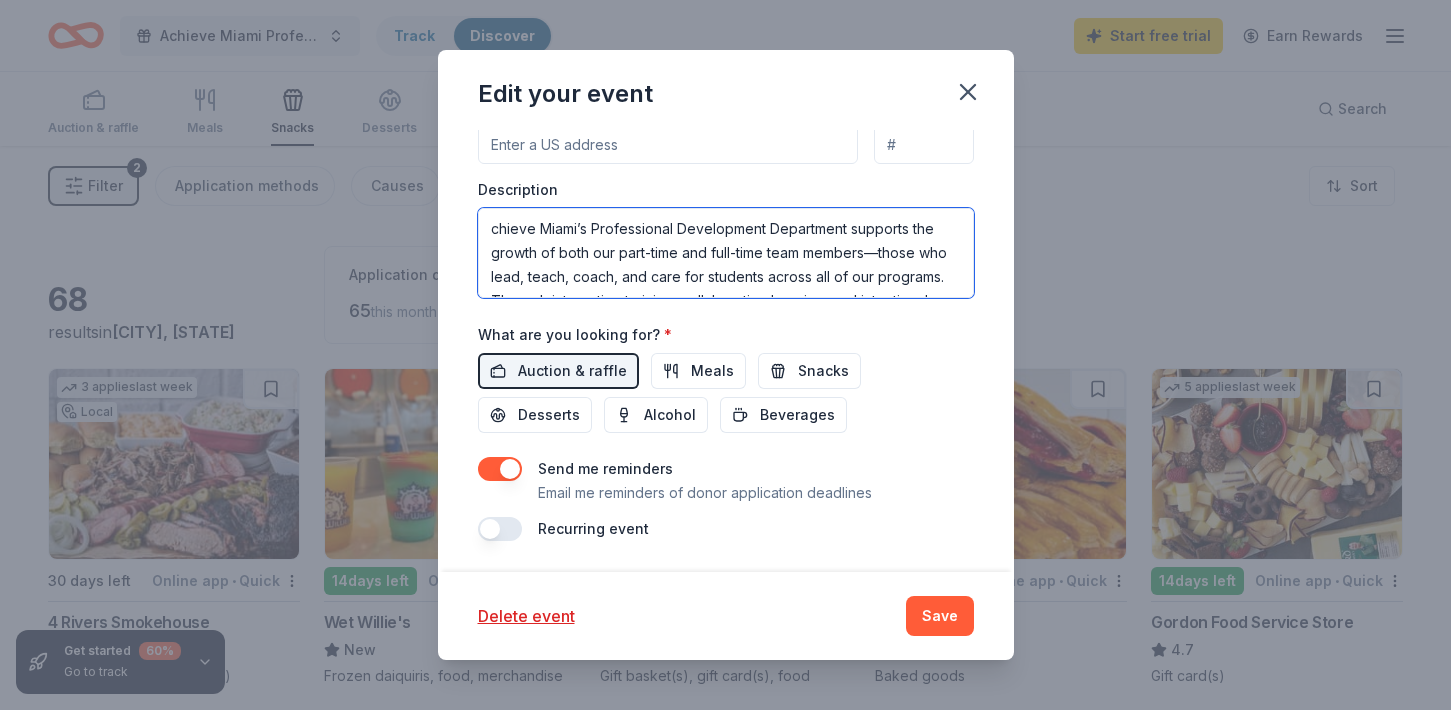 click on "chieve Miami’s Professional Development Department supports the growth of both our part-time and full-time team members—those who lead, teach, coach, and care for students across all of our programs. Through interactive training, collaborative learning, and intentional reflection, we help staff strengthen their professional practice and leadership. When our team members grow, our students thrive. In-kind donations—such as meals, materials, experiences, or appreciation gifts—help us create impactful, energizing learning experiences that ripple out into classrooms and communities." at bounding box center (726, 253) 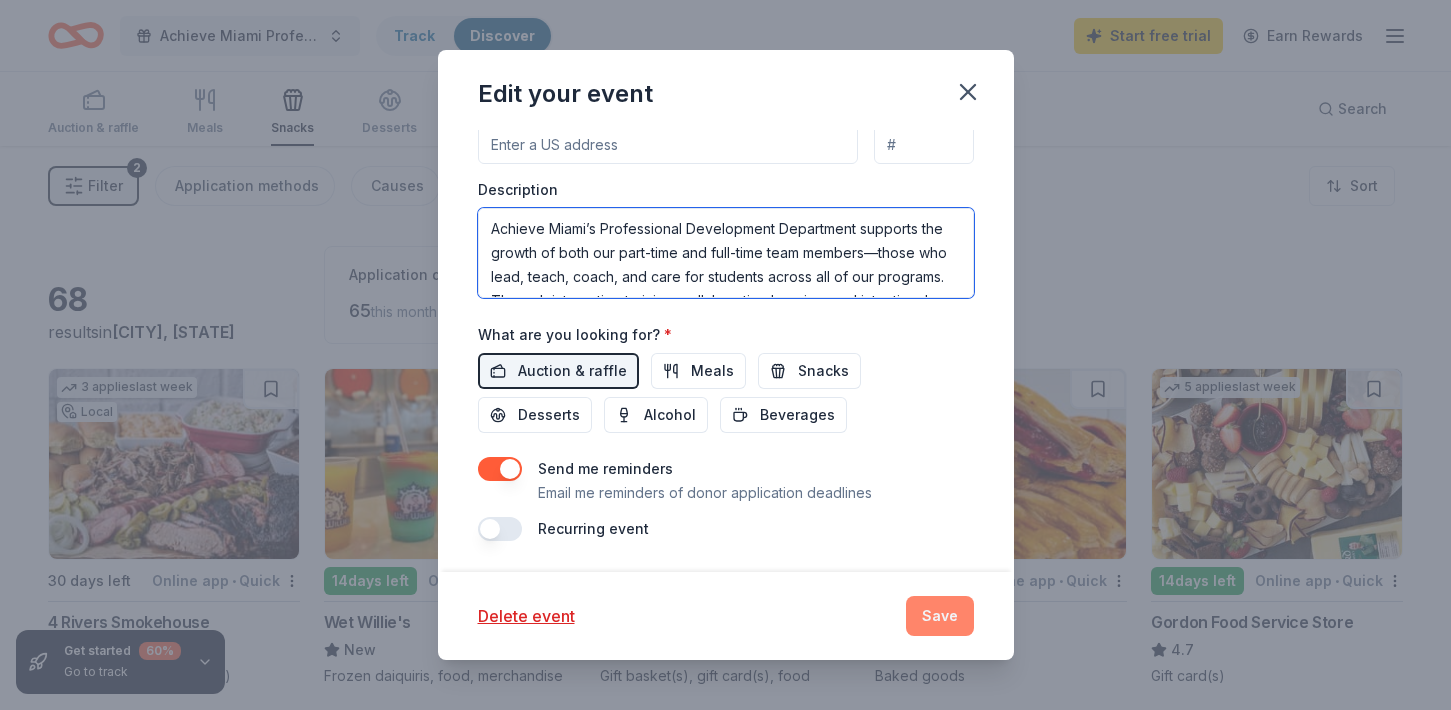 type on "Achieve Miami’s Professional Development Department supports the growth of both our part-time and full-time team members—those who lead, teach, coach, and care for students across all of our programs. Through interactive training, collaborative learning, and intentional reflection, we help staff strengthen their professional practice and leadership. When our team members grow, our students thrive. In-kind donations—such as meals, materials, experiences, or appreciation gifts—help us create impactful, energizing learning experiences that ripple out into classrooms and communities." 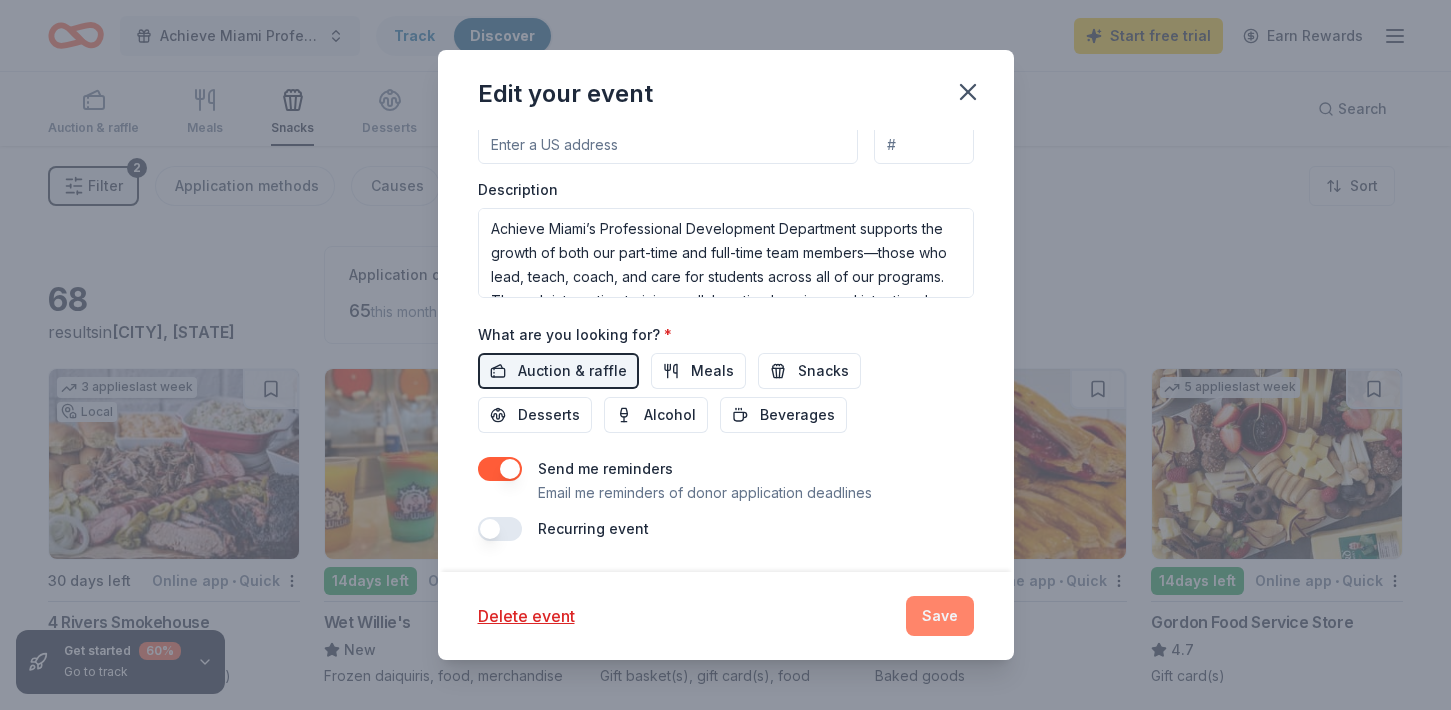 click on "Save" at bounding box center (940, 616) 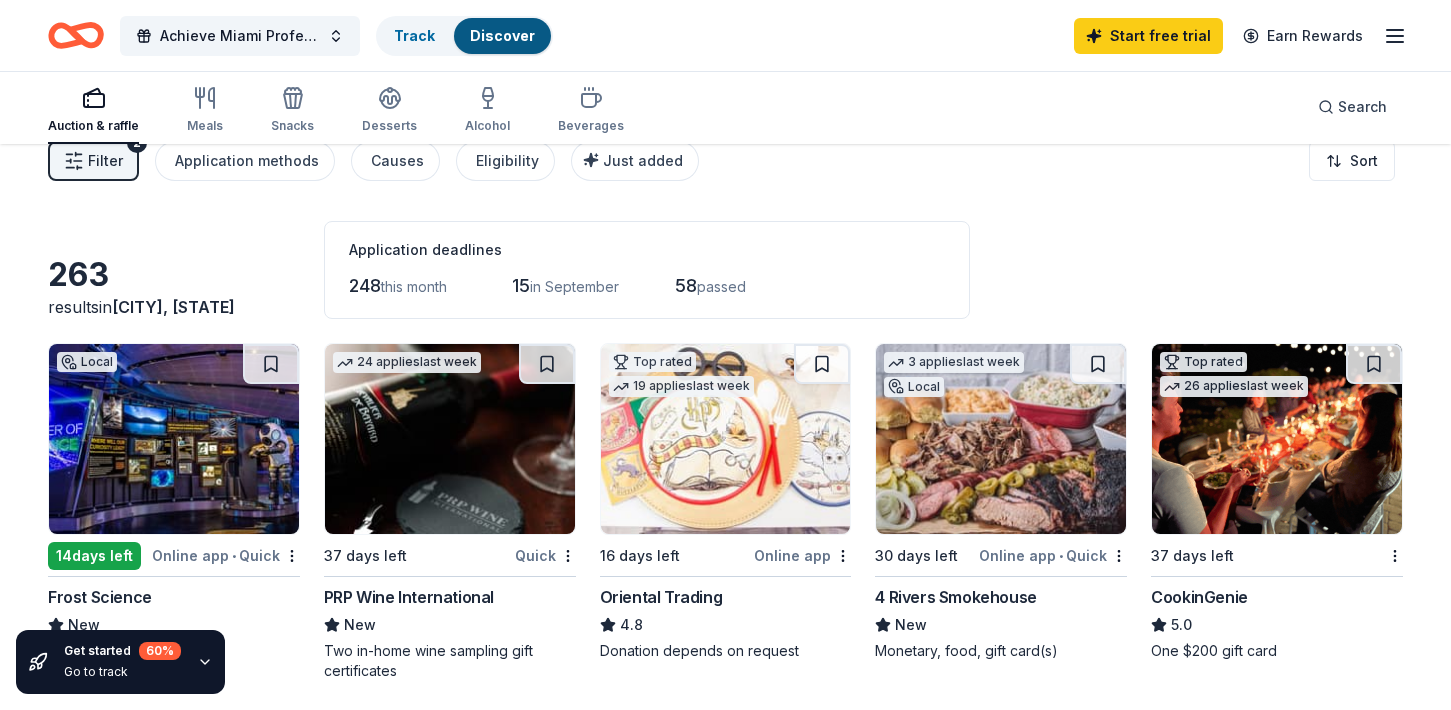 scroll, scrollTop: 0, scrollLeft: 0, axis: both 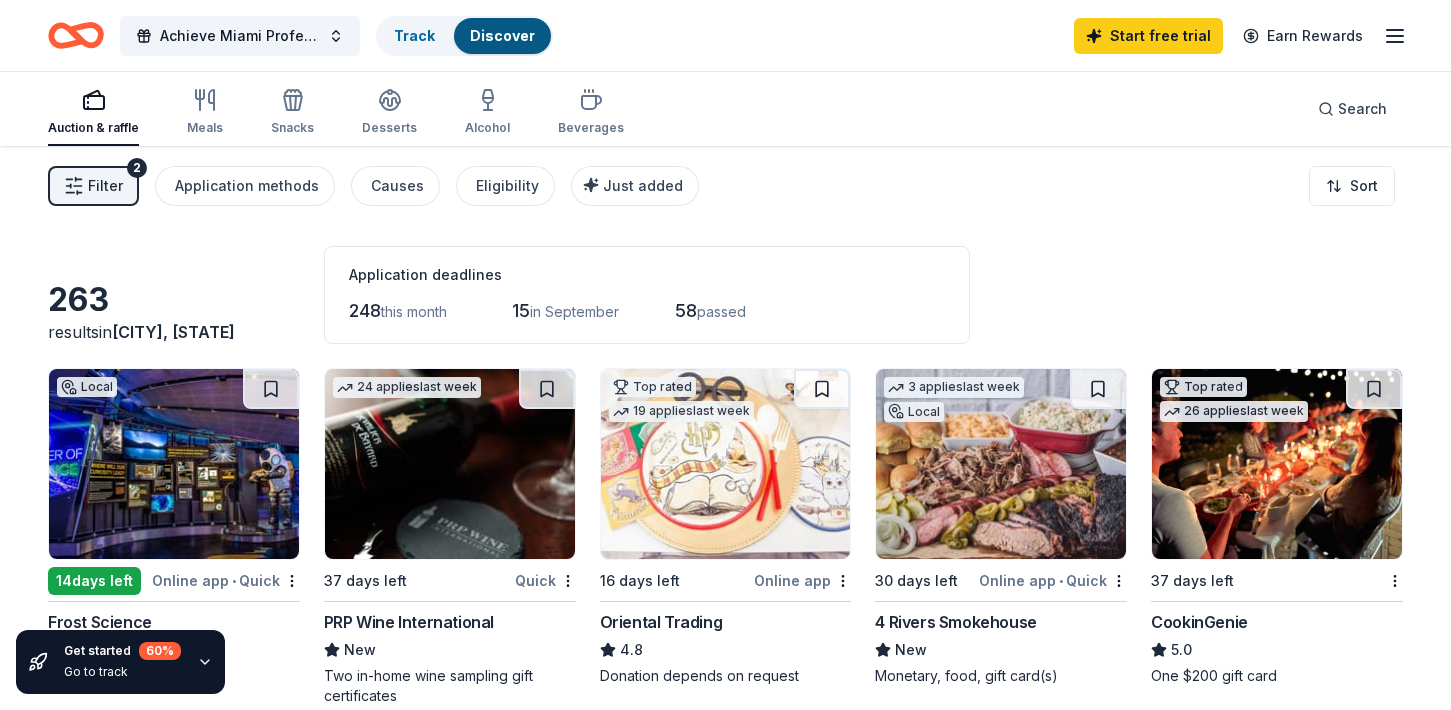 click at bounding box center [174, 464] 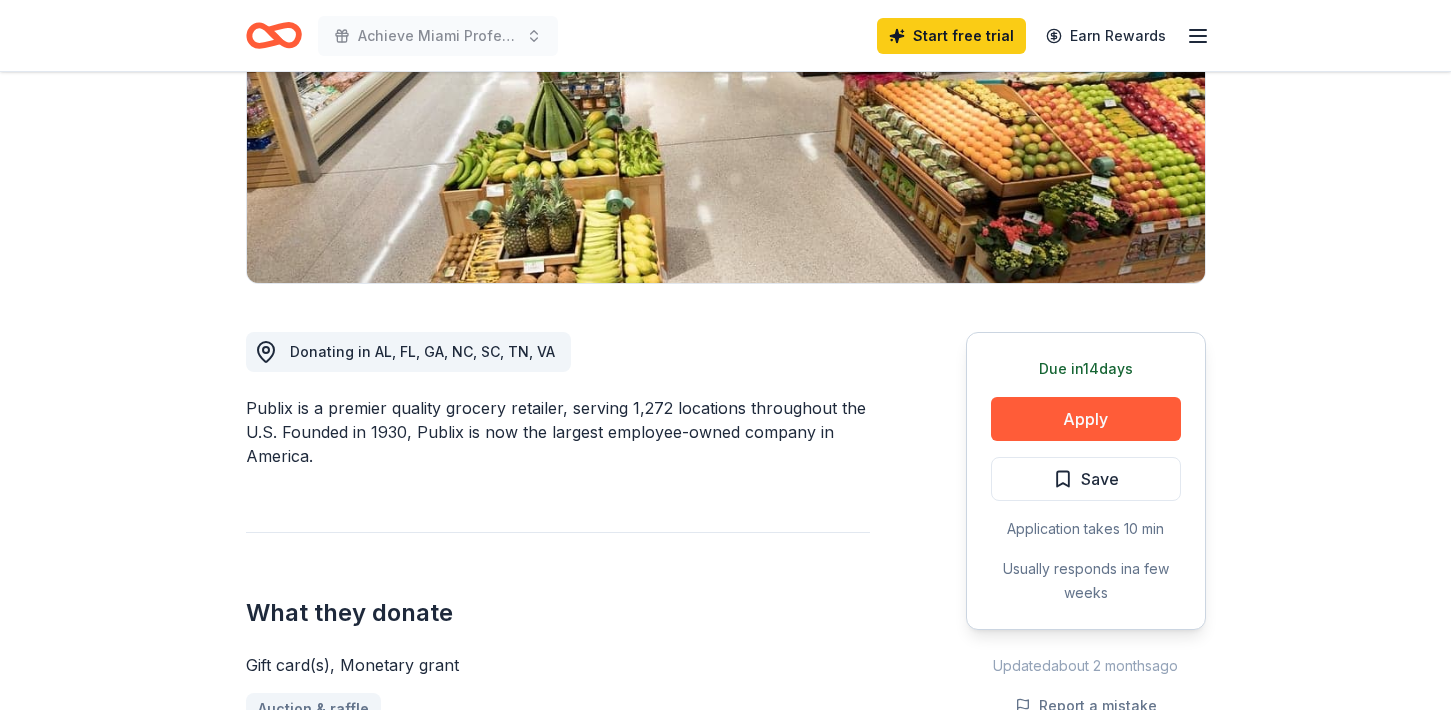scroll, scrollTop: 326, scrollLeft: 0, axis: vertical 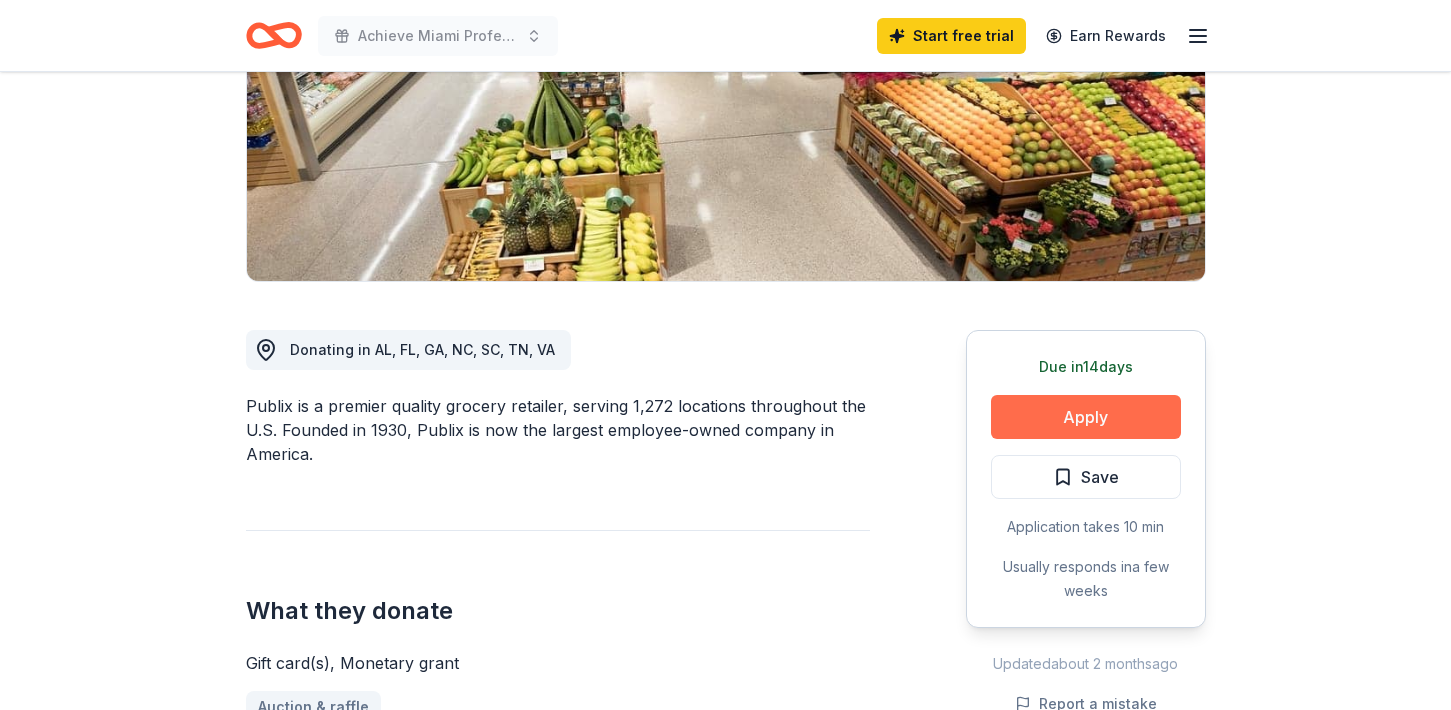 click on "Apply" at bounding box center (1086, 417) 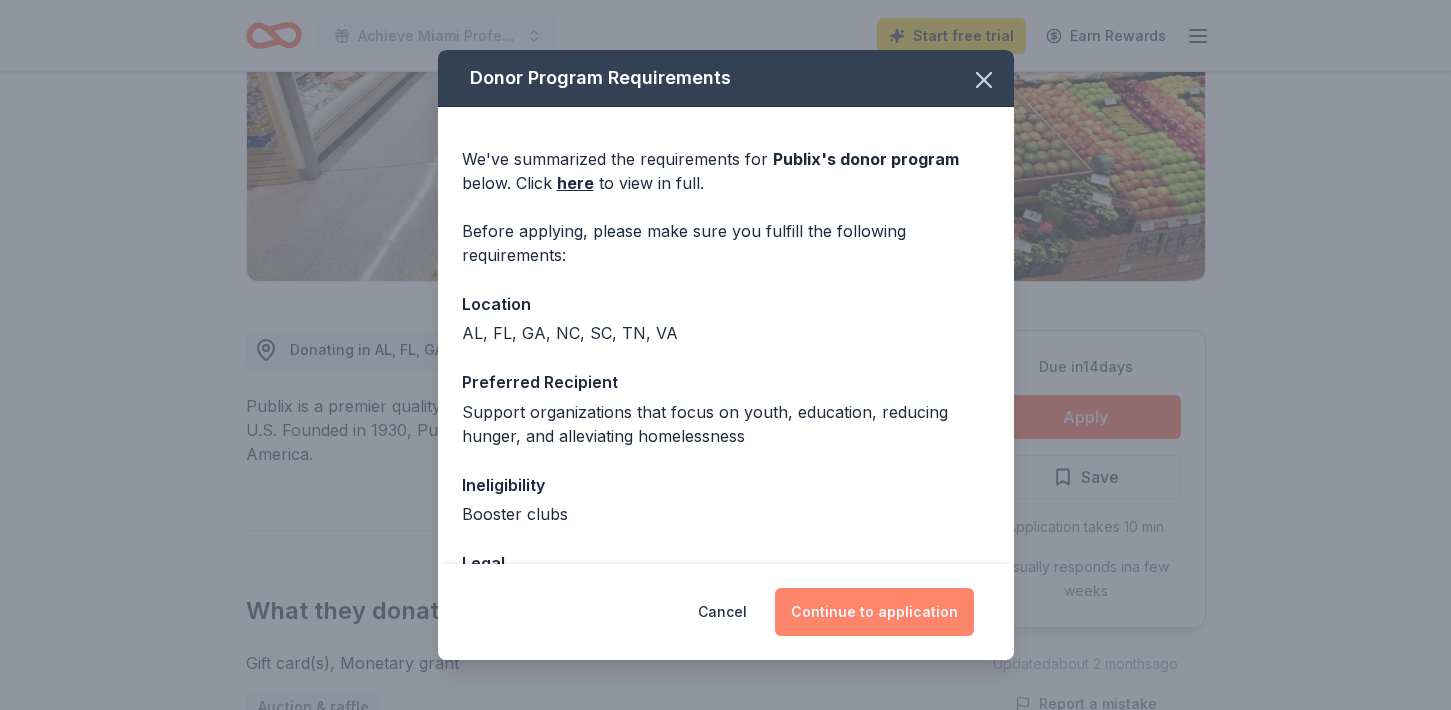 click on "Continue to application" at bounding box center (874, 612) 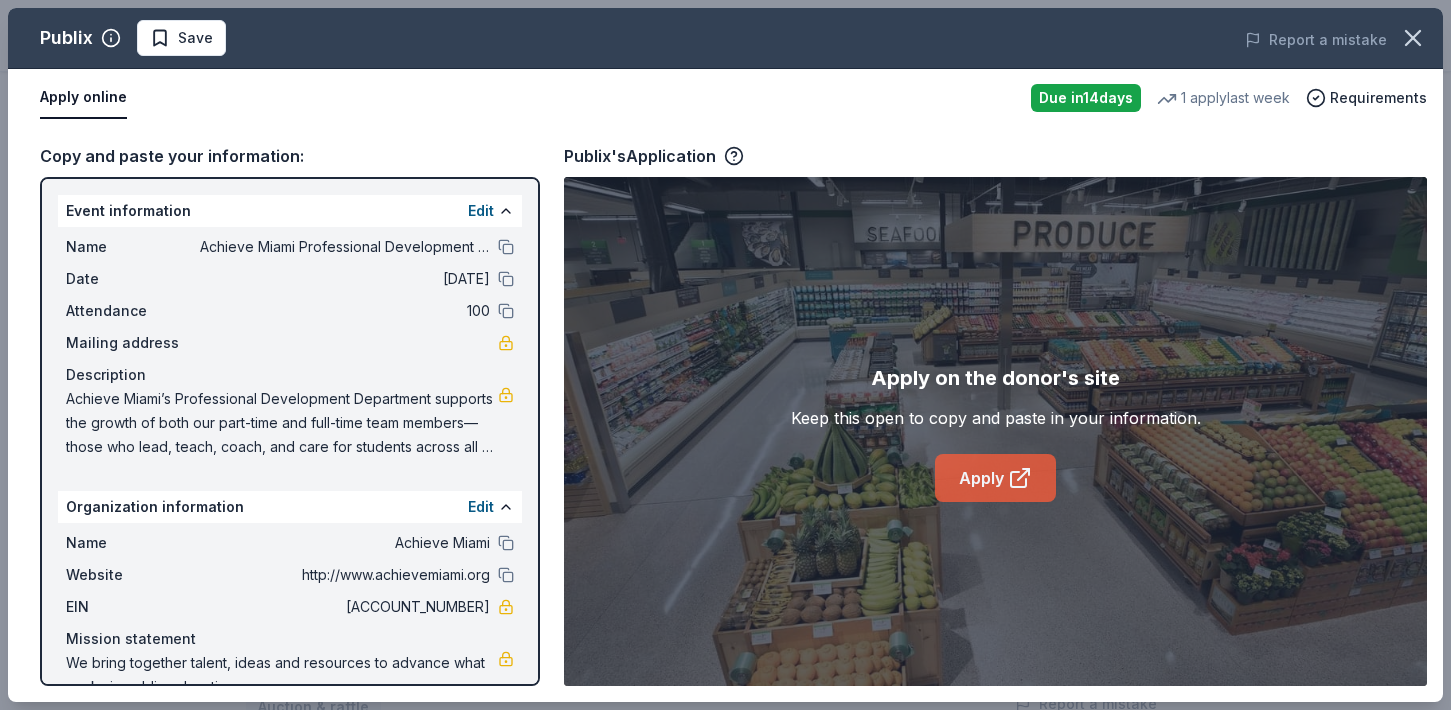 click on "Apply" at bounding box center (995, 478) 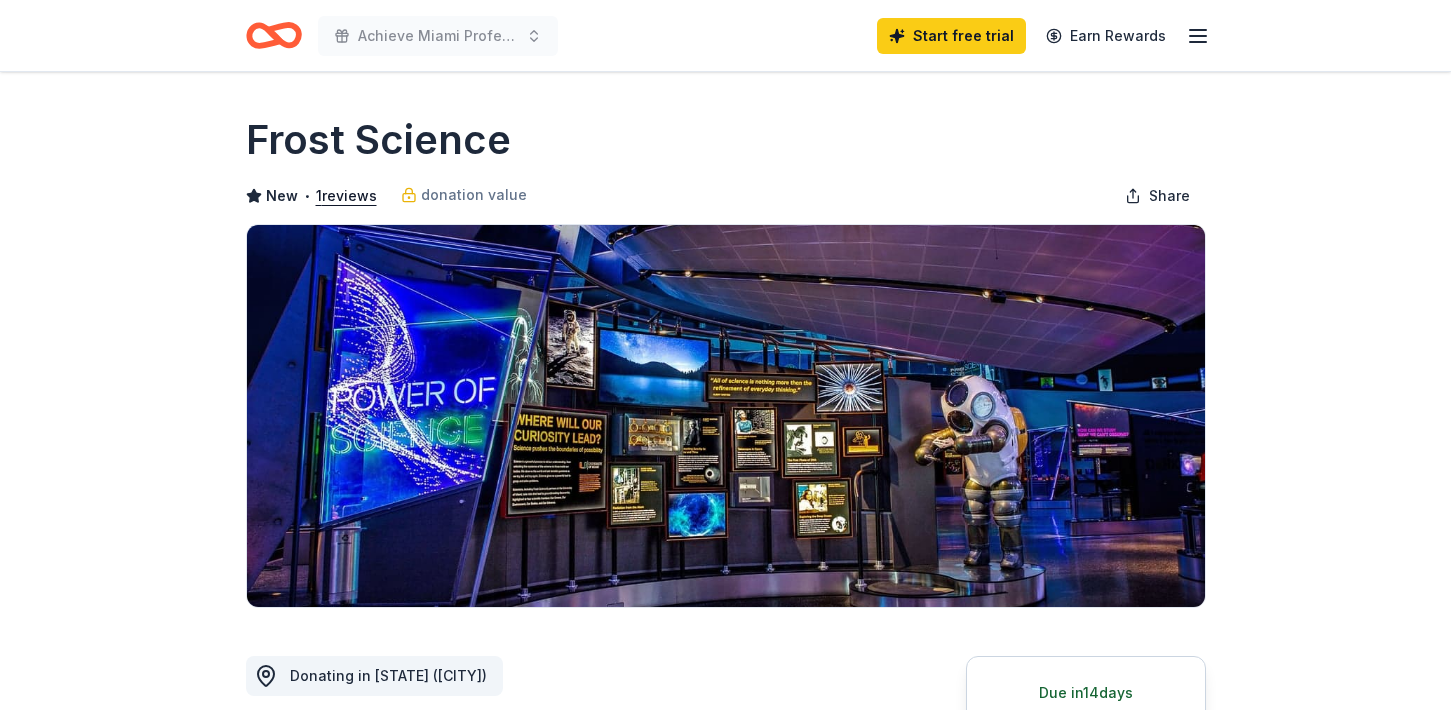 scroll, scrollTop: 299, scrollLeft: 0, axis: vertical 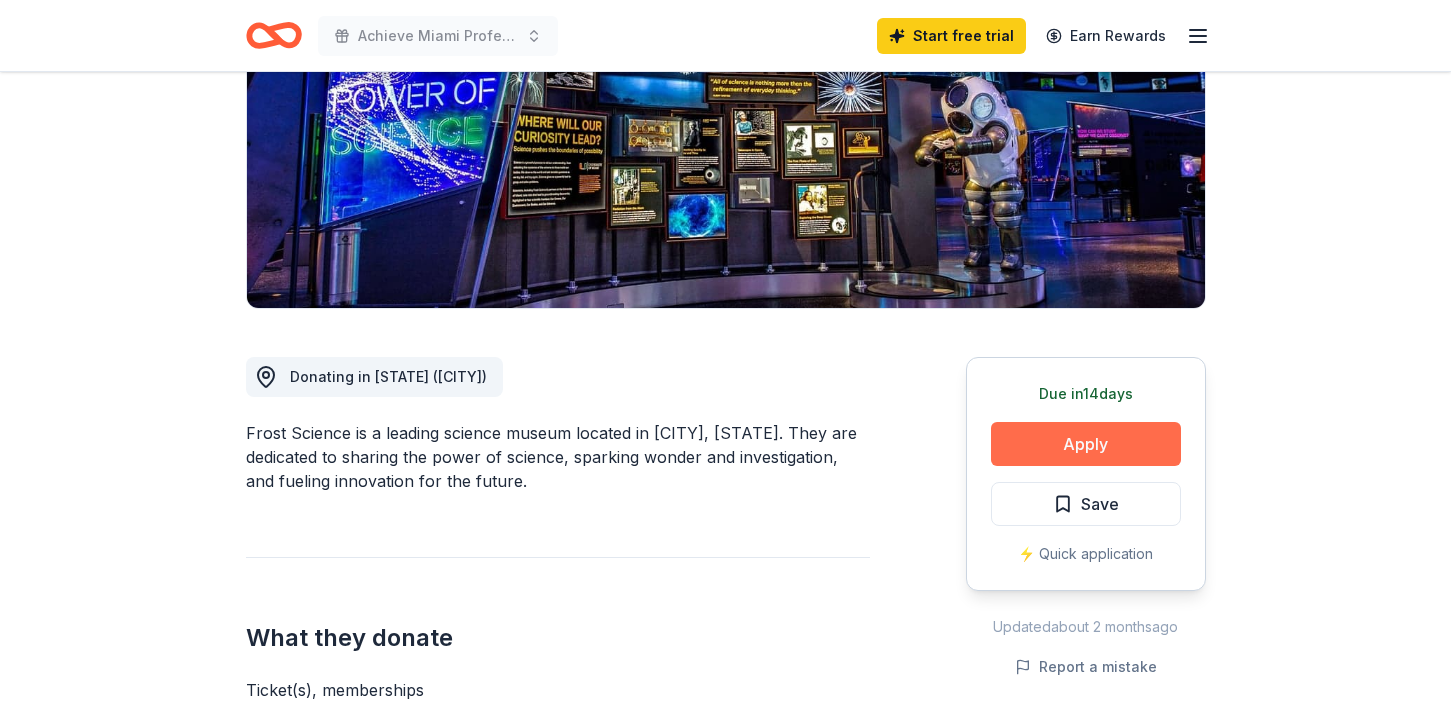 click on "Apply" at bounding box center (1086, 444) 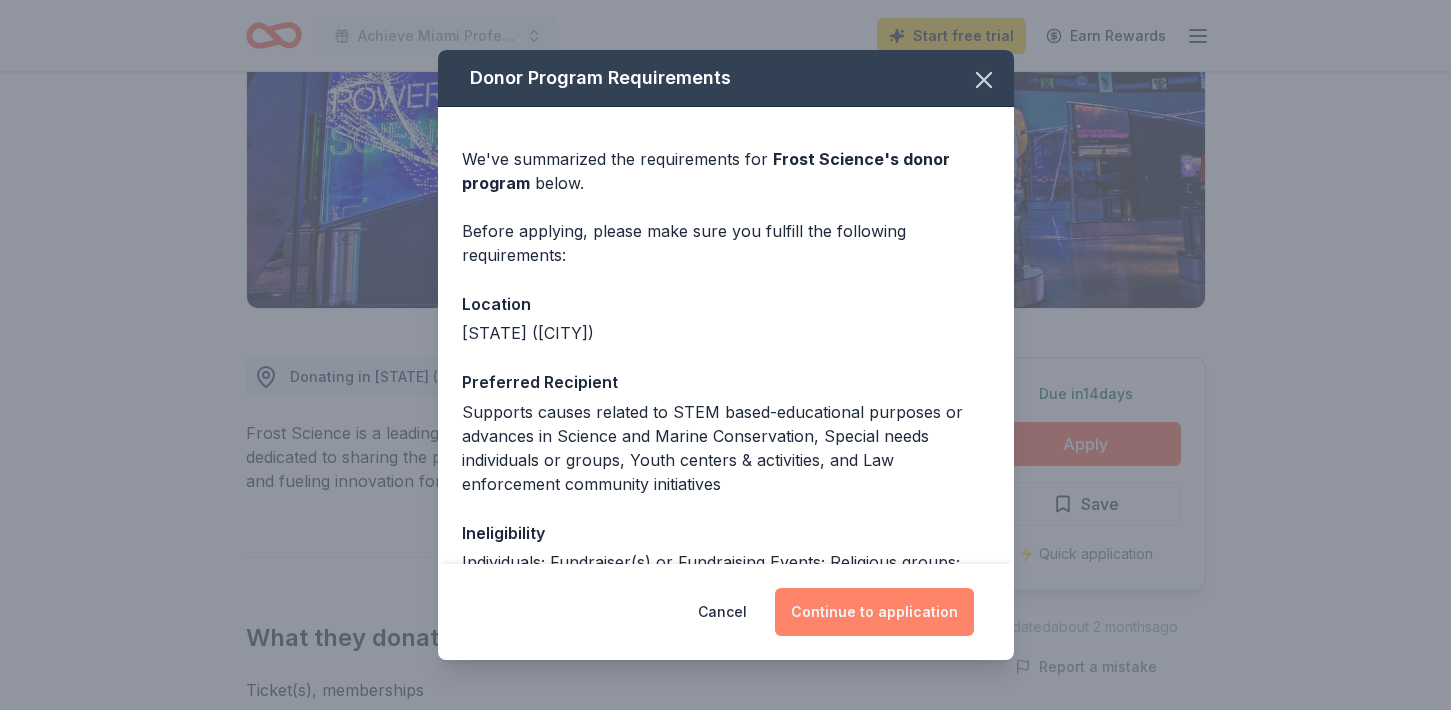 click on "Continue to application" at bounding box center [874, 612] 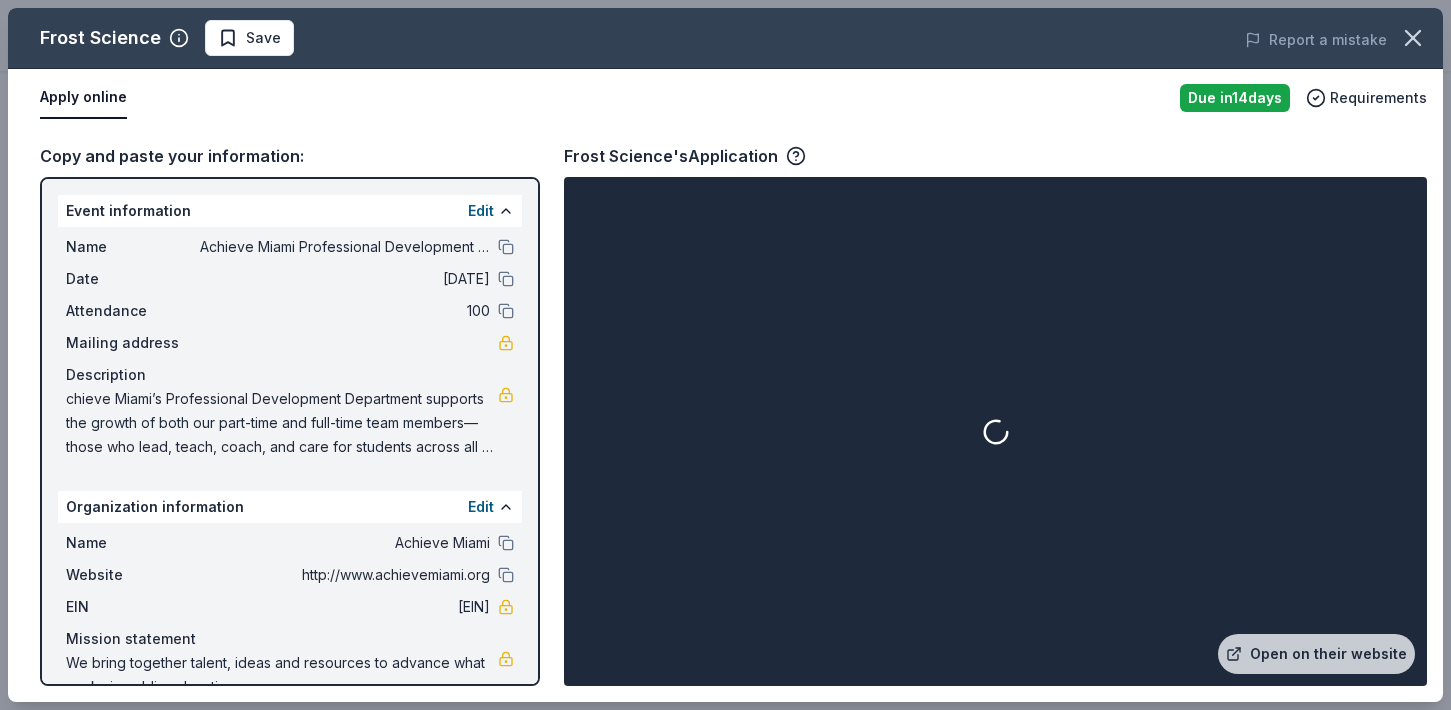 scroll, scrollTop: 39, scrollLeft: 0, axis: vertical 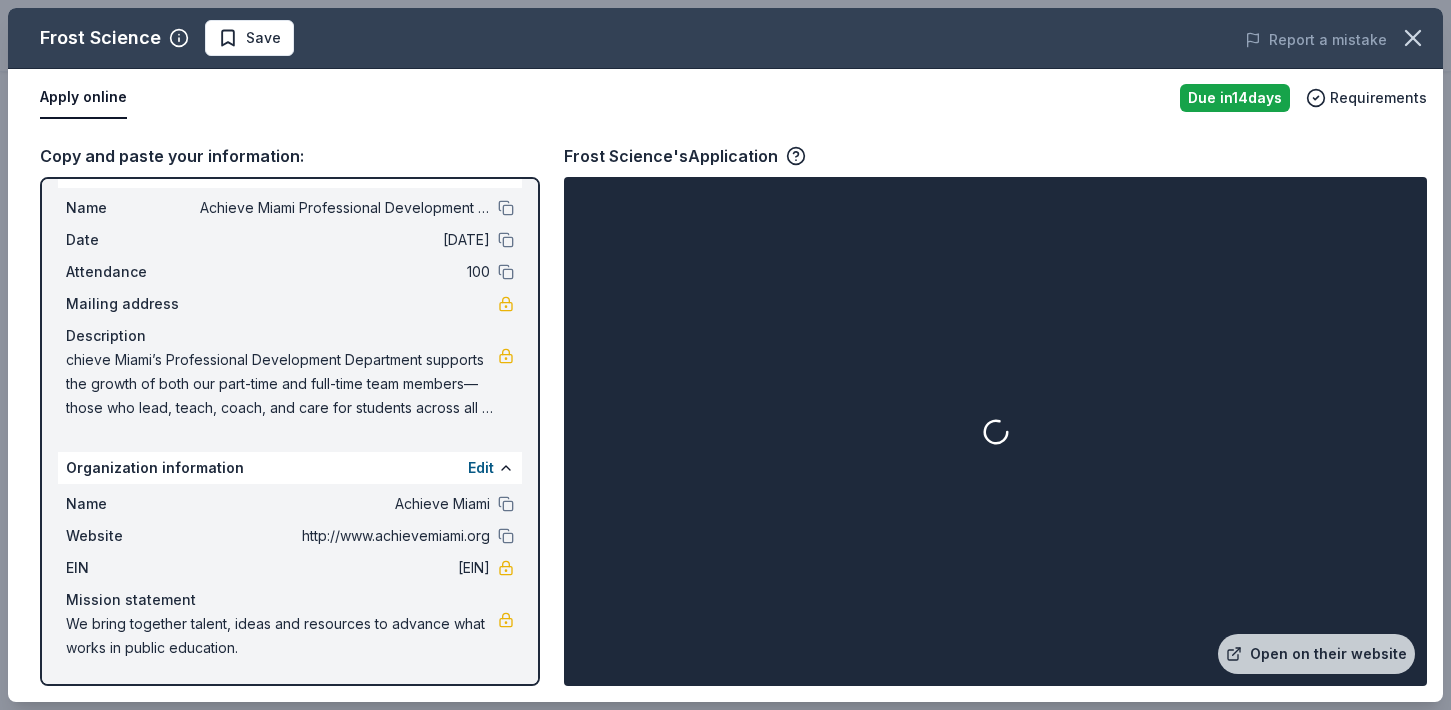 click on "chieve Miami’s Professional Development Department supports the growth of both our part-time and full-time team members—those who lead, teach, coach, and care for students across all of our programs. Through interactive training, collaborative learning, and intentional reflection, we help staff strengthen their professional practice and leadership. When our team members grow, our students thrive. In-kind donations—such as meals, materials, experiences, or appreciation gifts—help us create impactful, energizing learning experiences that ripple out into classrooms and communities." at bounding box center (282, 384) 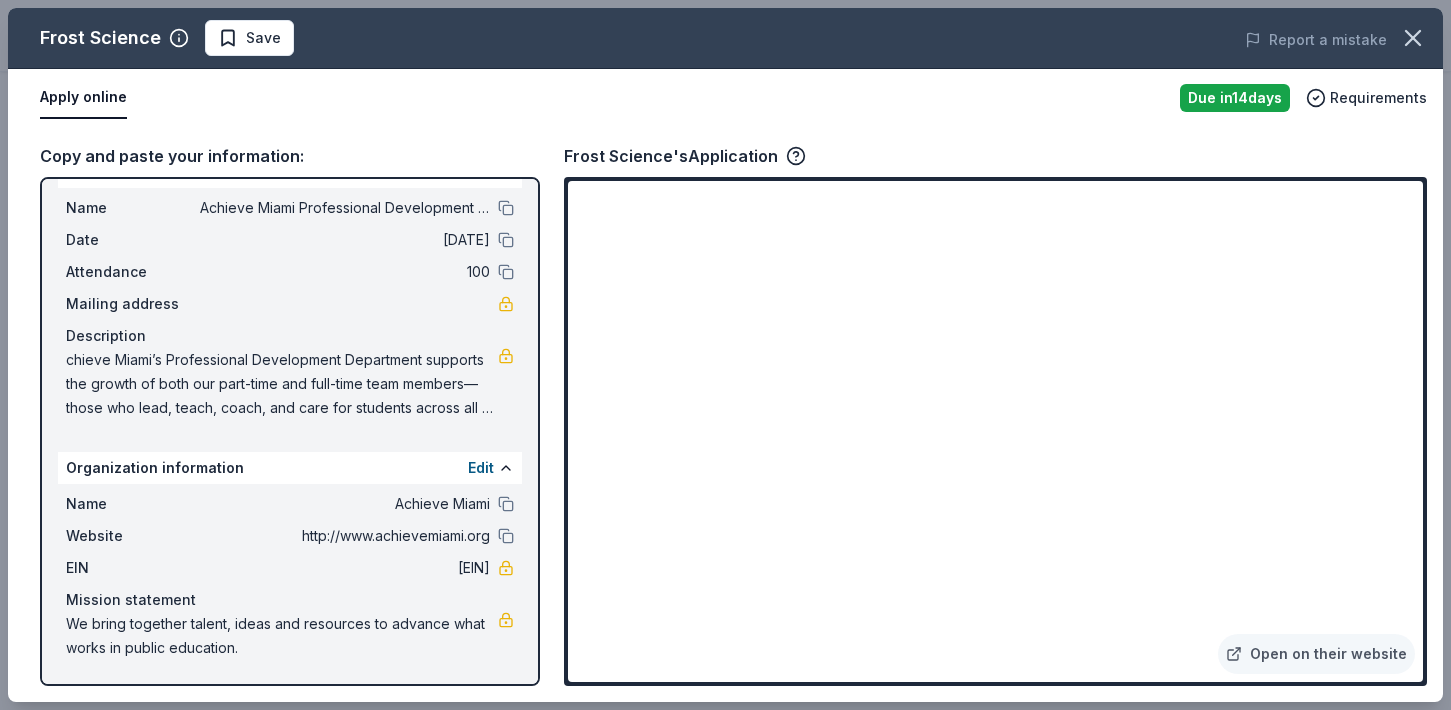 click on "Event information Edit Name Achieve Miami Professional Development Session  Date [DATE] Attendance 100 Mailing address Description chieve Miami’s Professional Development Department supports the growth of both our part-time and full-time team members—those who lead, teach, coach, and care for students across all of our programs. Through interactive training, collaborative learning, and intentional reflection, we help staff strengthen their professional practice and leadership. When our team members grow, our students thrive. In-kind donations—such as meals, materials, experiences, or appreciation gifts—help us create impactful, energizing learning experiences that ripple out into classrooms and communities. Organization information Edit Name Achieve Miami Website http://www.achievemiami.org EIN [EIN] Mission statement We bring together talent, ideas and resources to advance what works in public education." at bounding box center (290, 431) 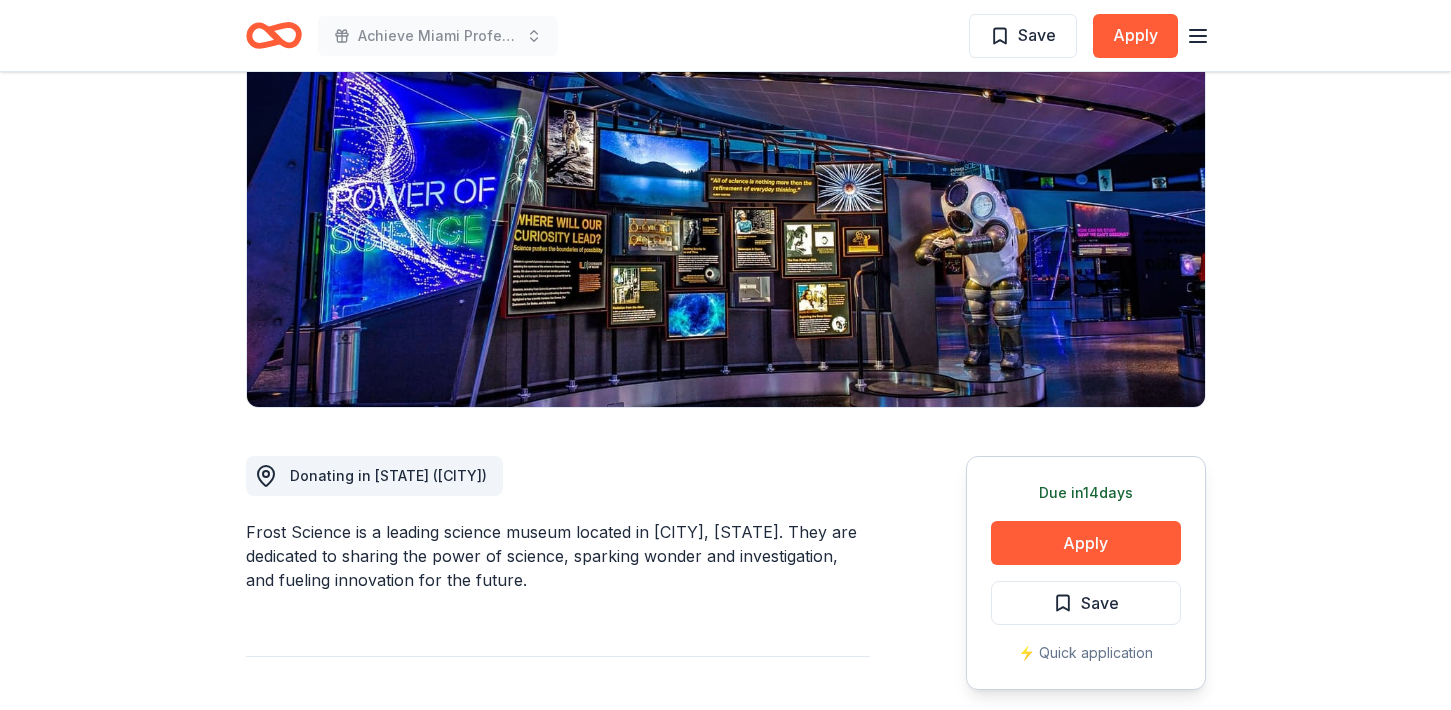 scroll, scrollTop: 225, scrollLeft: 0, axis: vertical 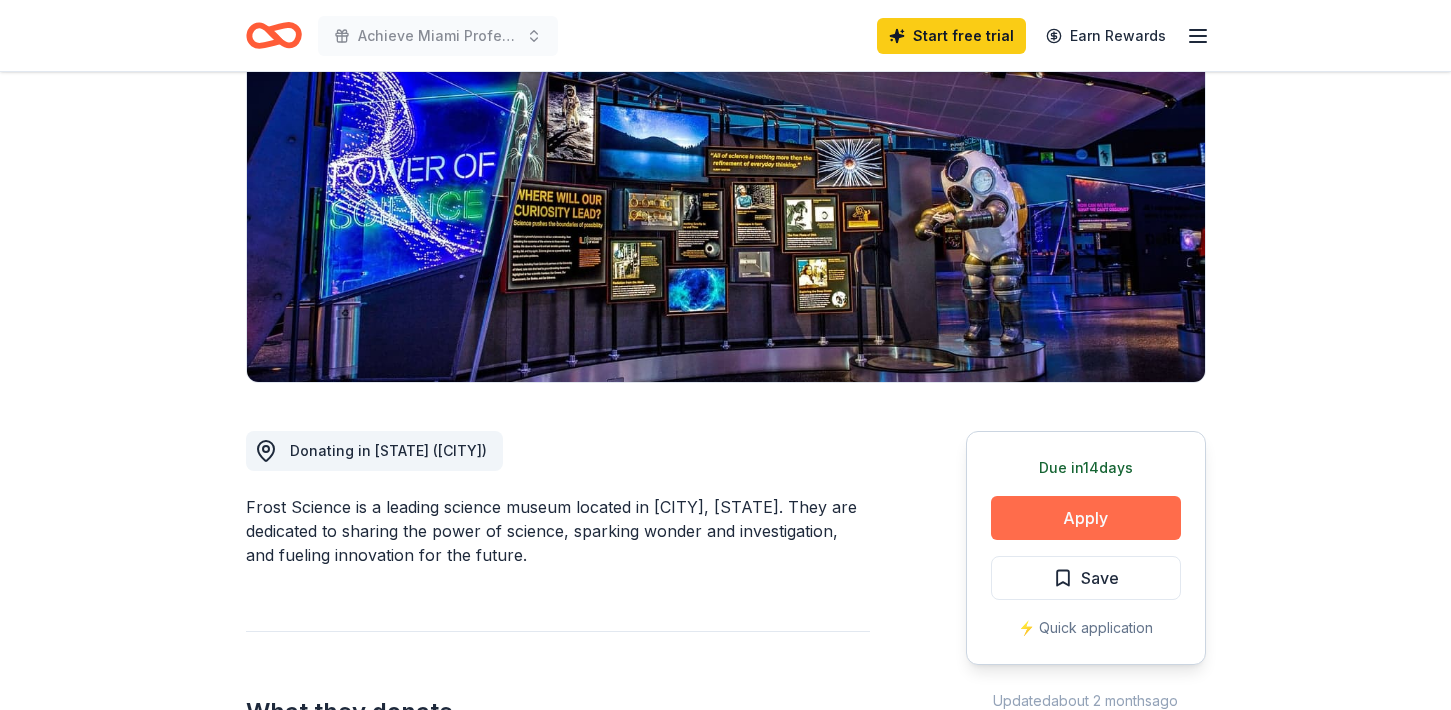 click on "Apply" at bounding box center [1086, 518] 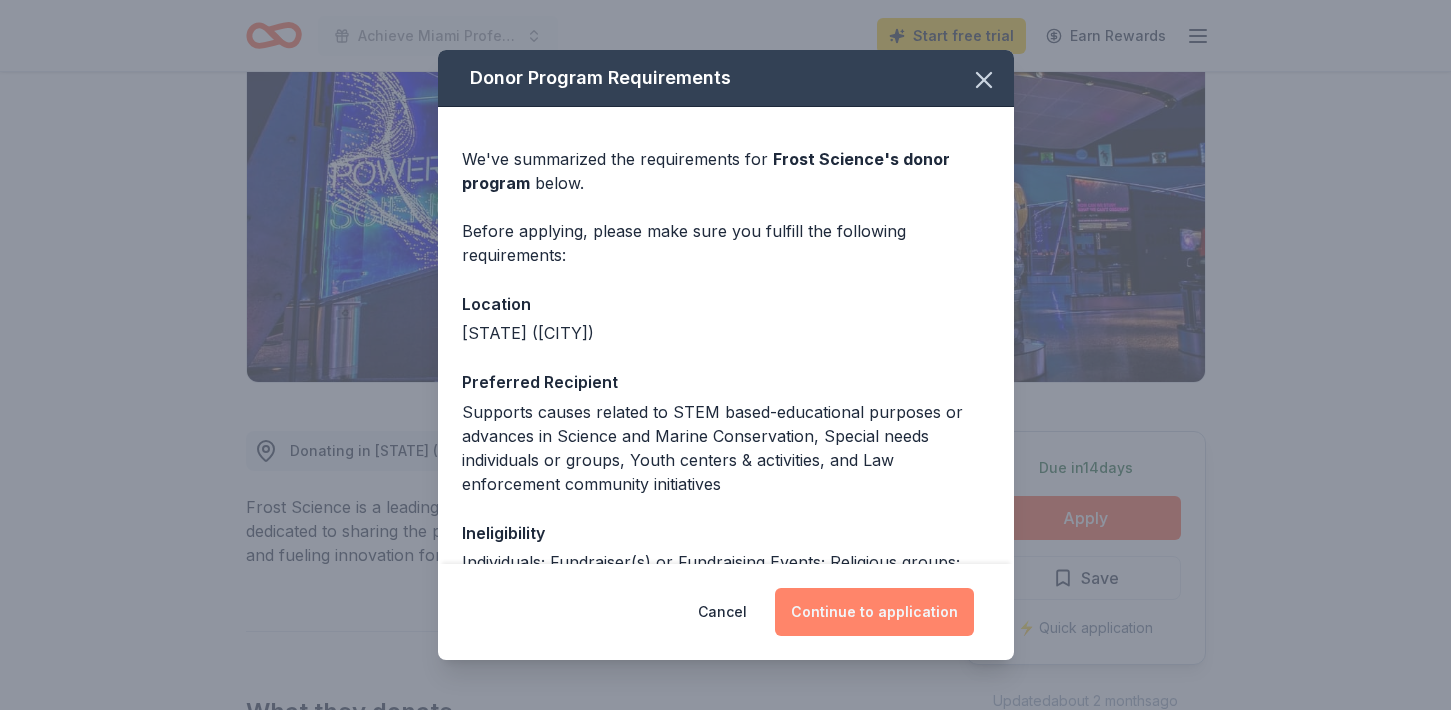click on "Continue to application" at bounding box center (874, 612) 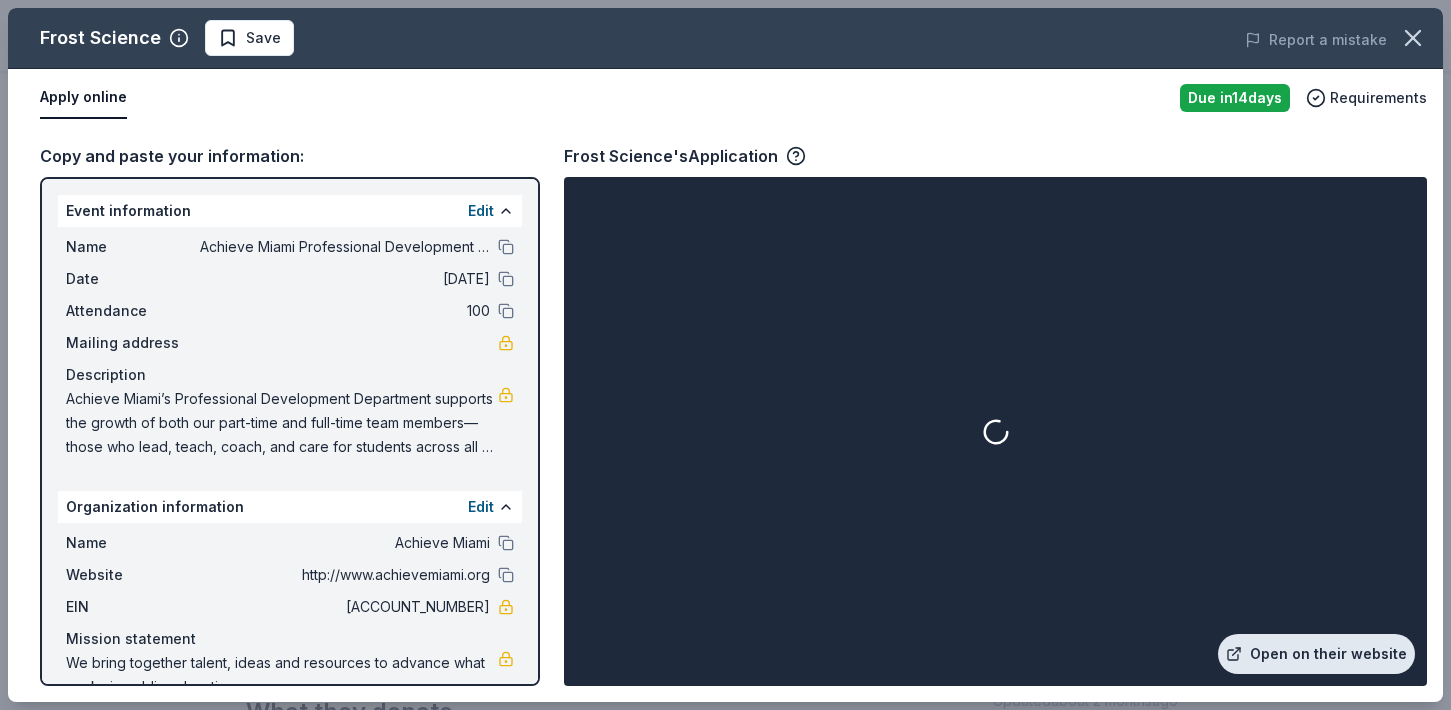 click on "Open on their website" at bounding box center (1316, 654) 